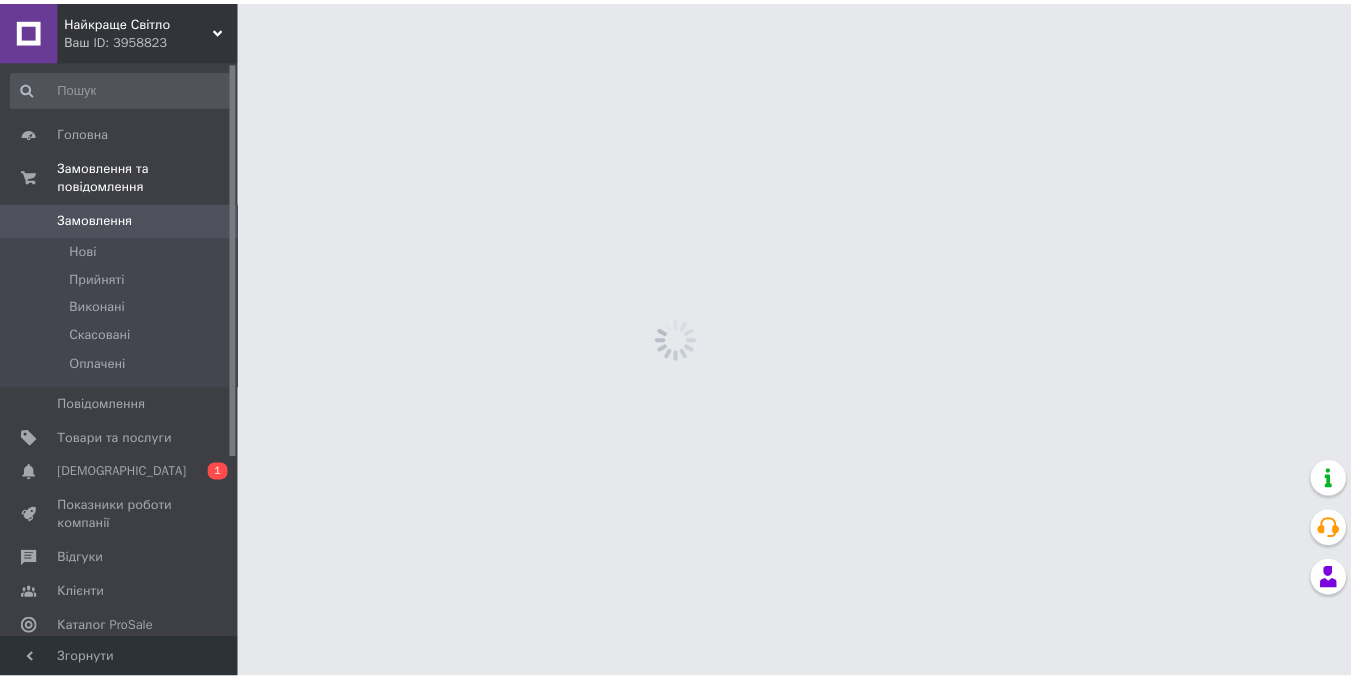 scroll, scrollTop: 0, scrollLeft: 0, axis: both 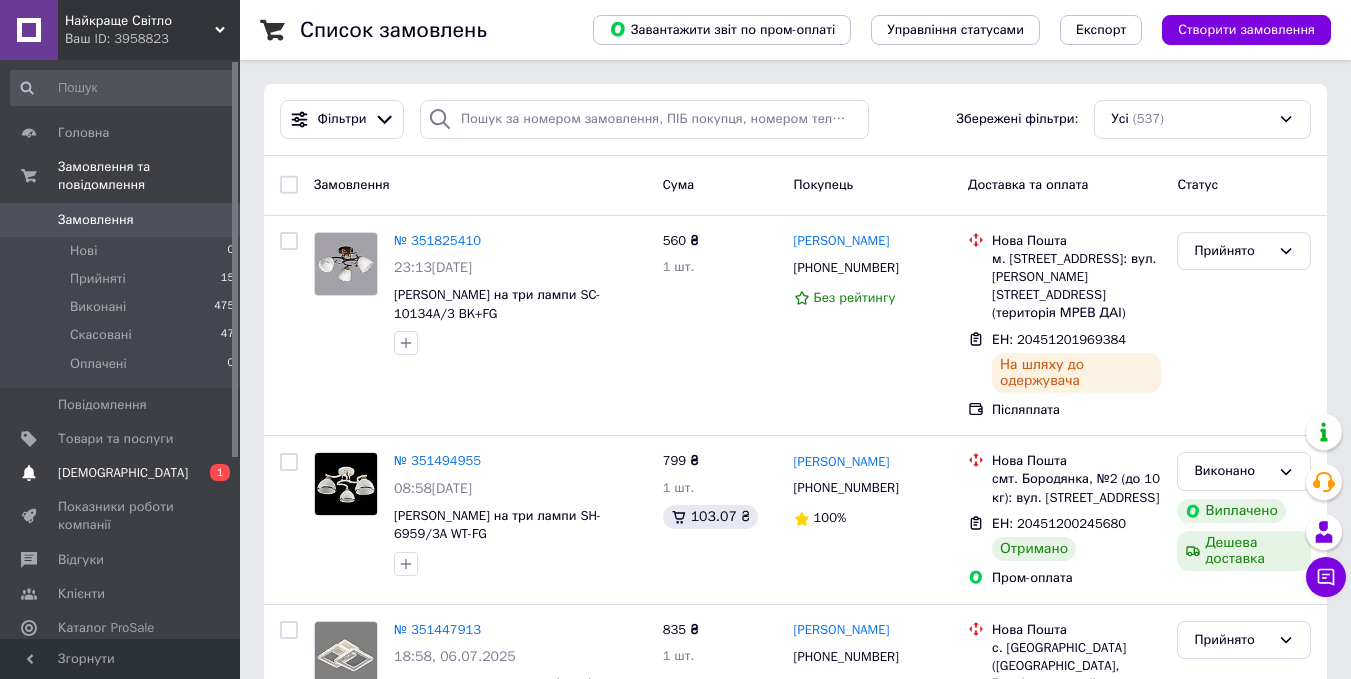 click on "[DEMOGRAPHIC_DATA]" at bounding box center (123, 473) 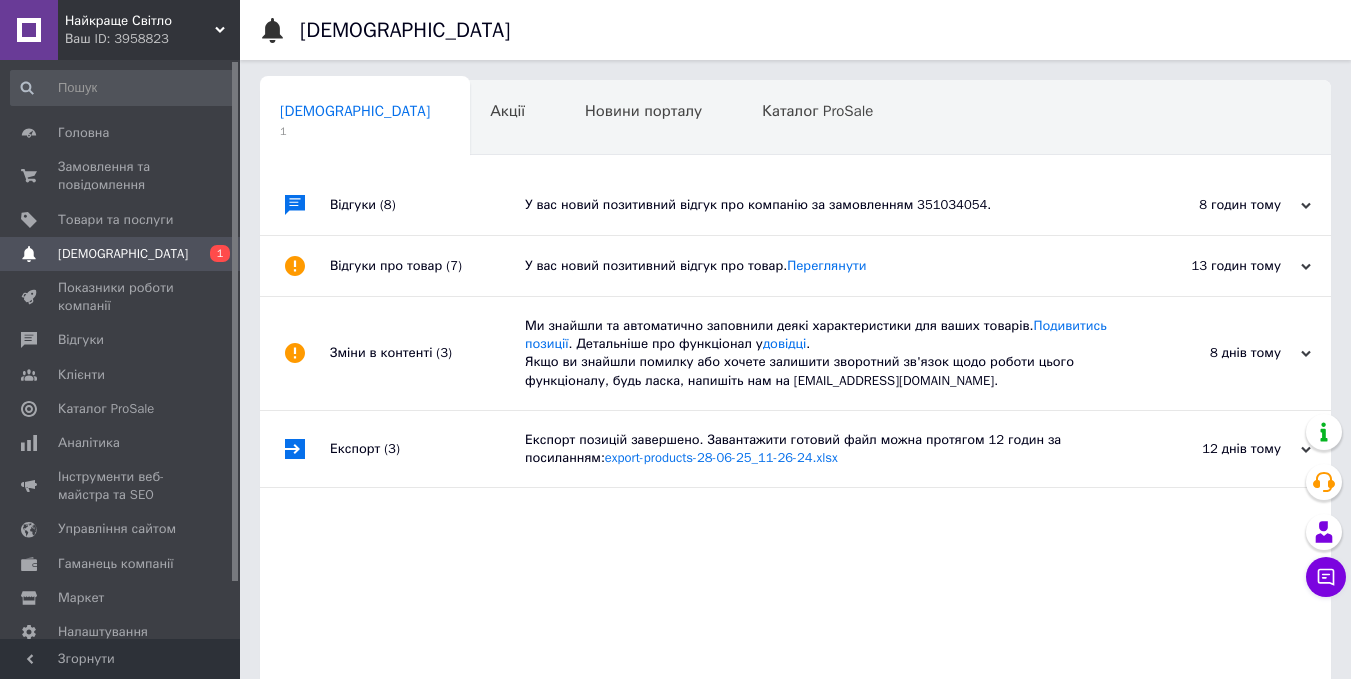 click on "У вас новий позитивний відгук про компанію за замовленням 351034054." at bounding box center [818, 205] 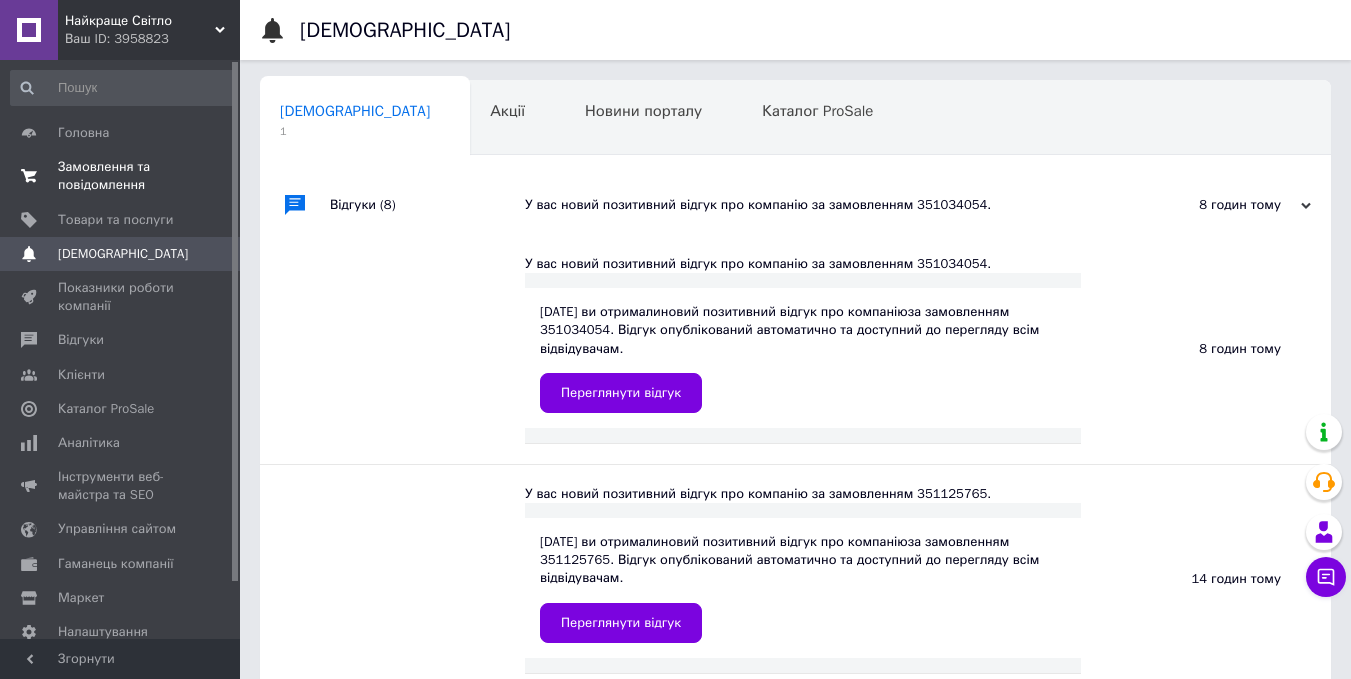 click on "Замовлення та повідомлення" at bounding box center (121, 176) 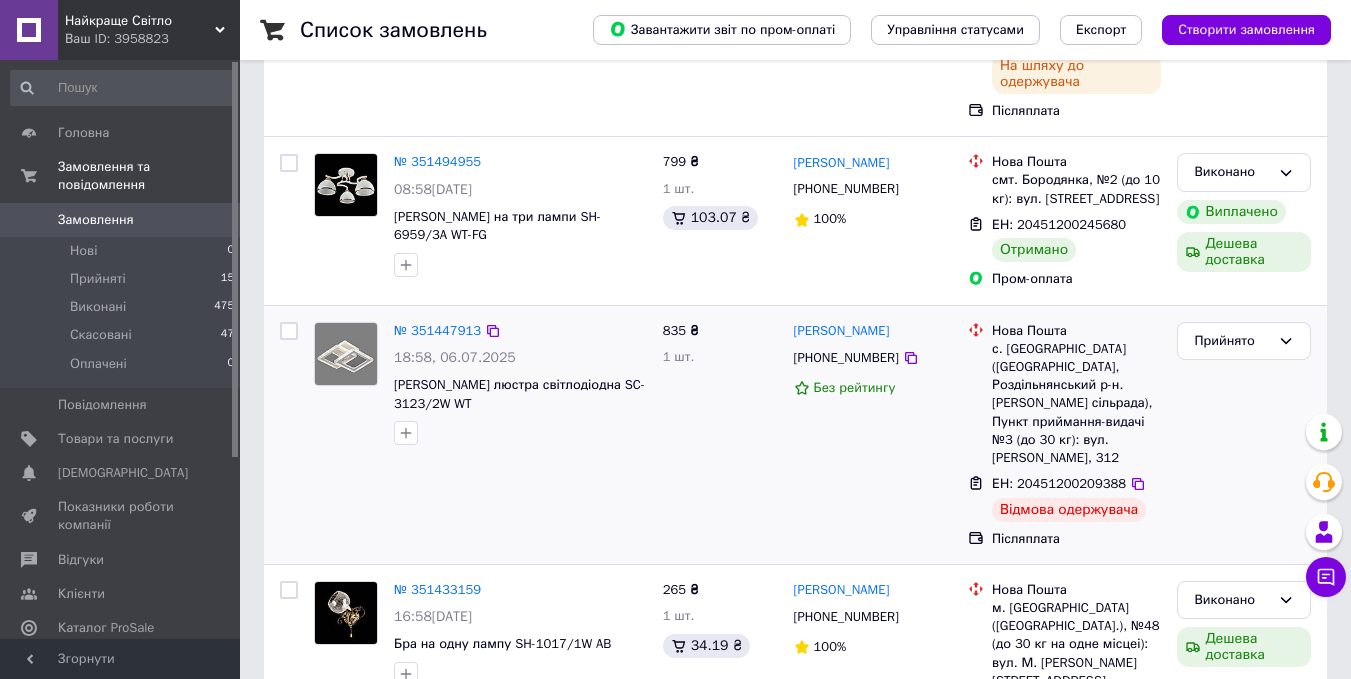 scroll, scrollTop: 300, scrollLeft: 0, axis: vertical 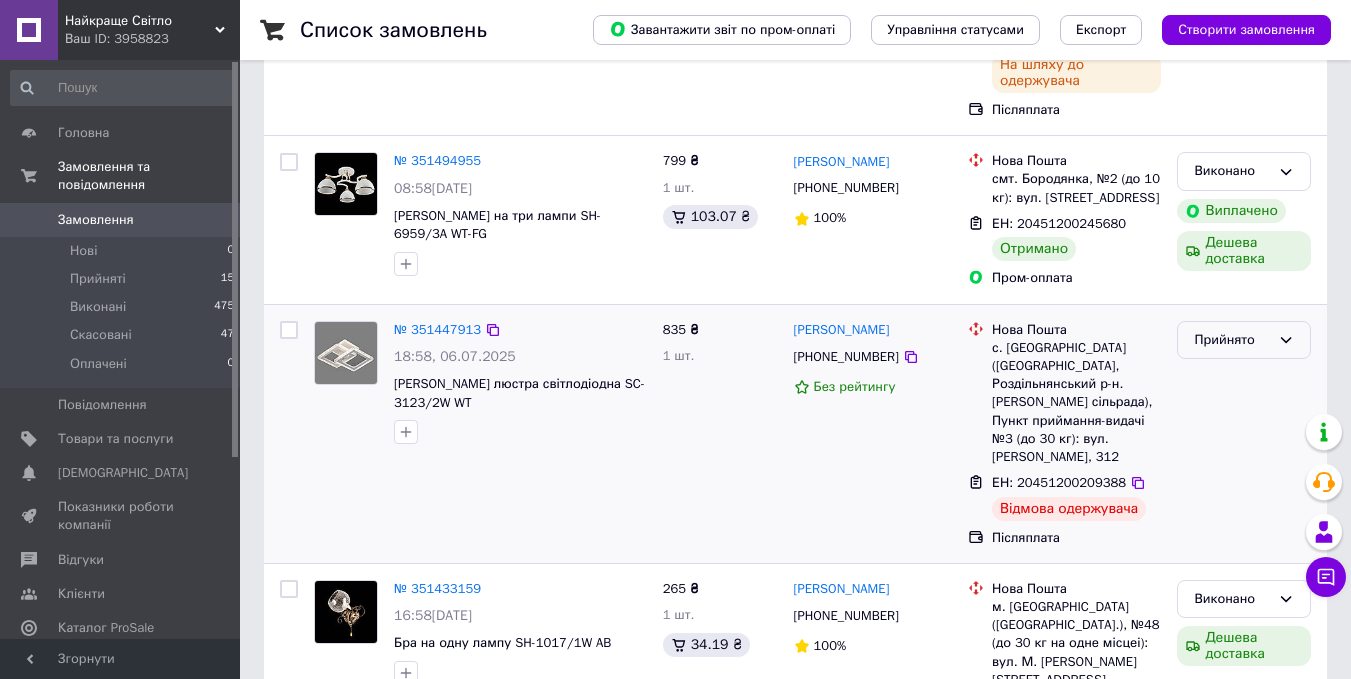 click on "Прийнято" at bounding box center [1232, 340] 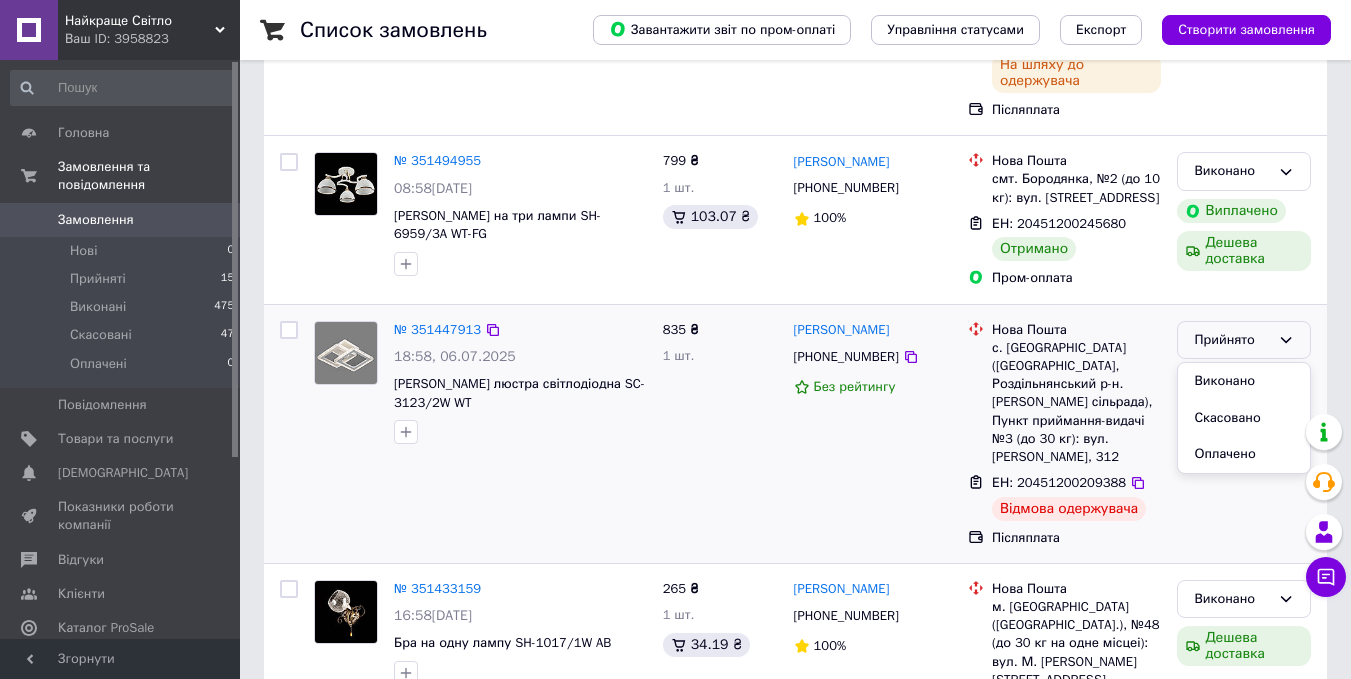 click on "835 ₴ 1 шт." at bounding box center [720, 434] 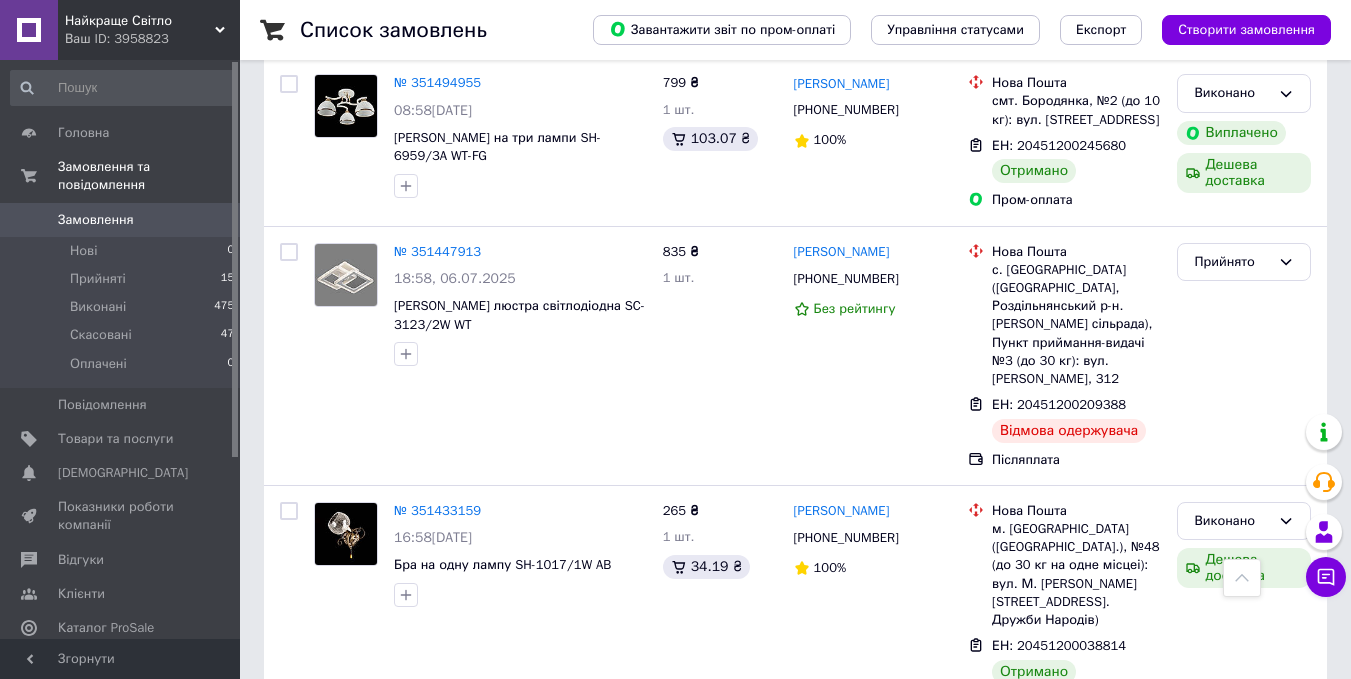 scroll, scrollTop: 300, scrollLeft: 0, axis: vertical 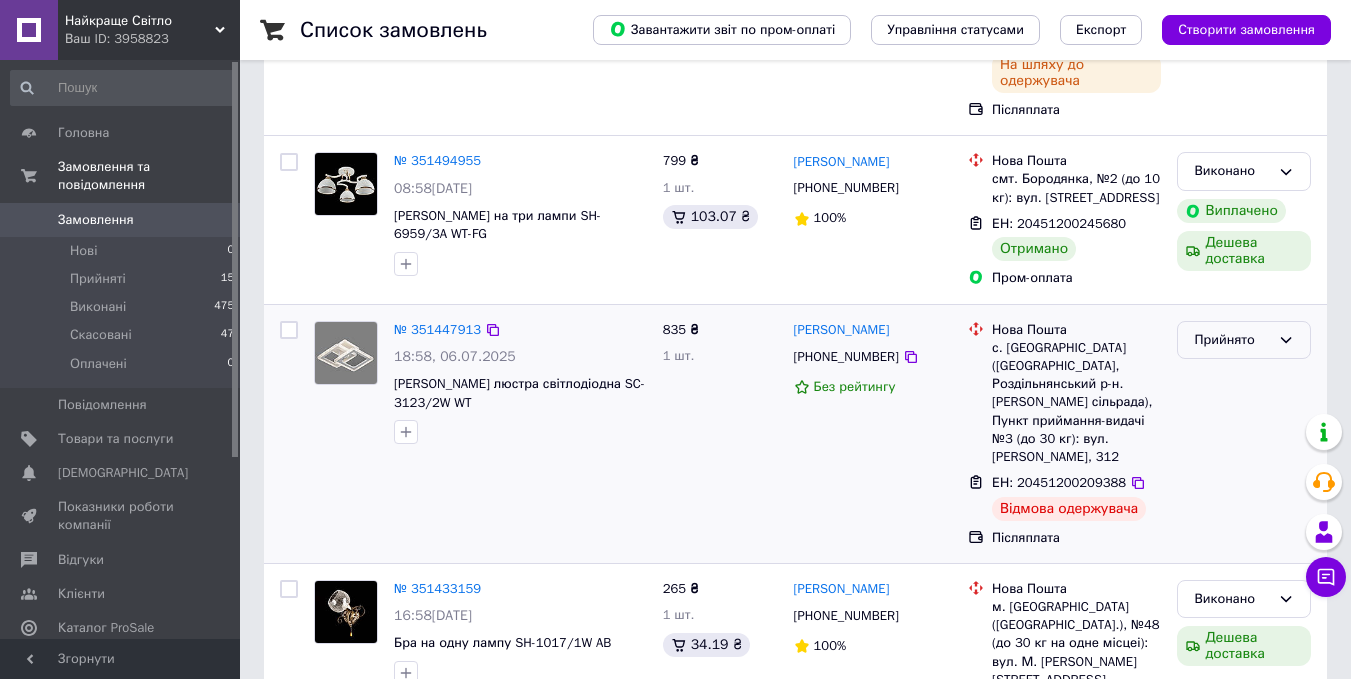 click on "Прийнято" at bounding box center [1232, 340] 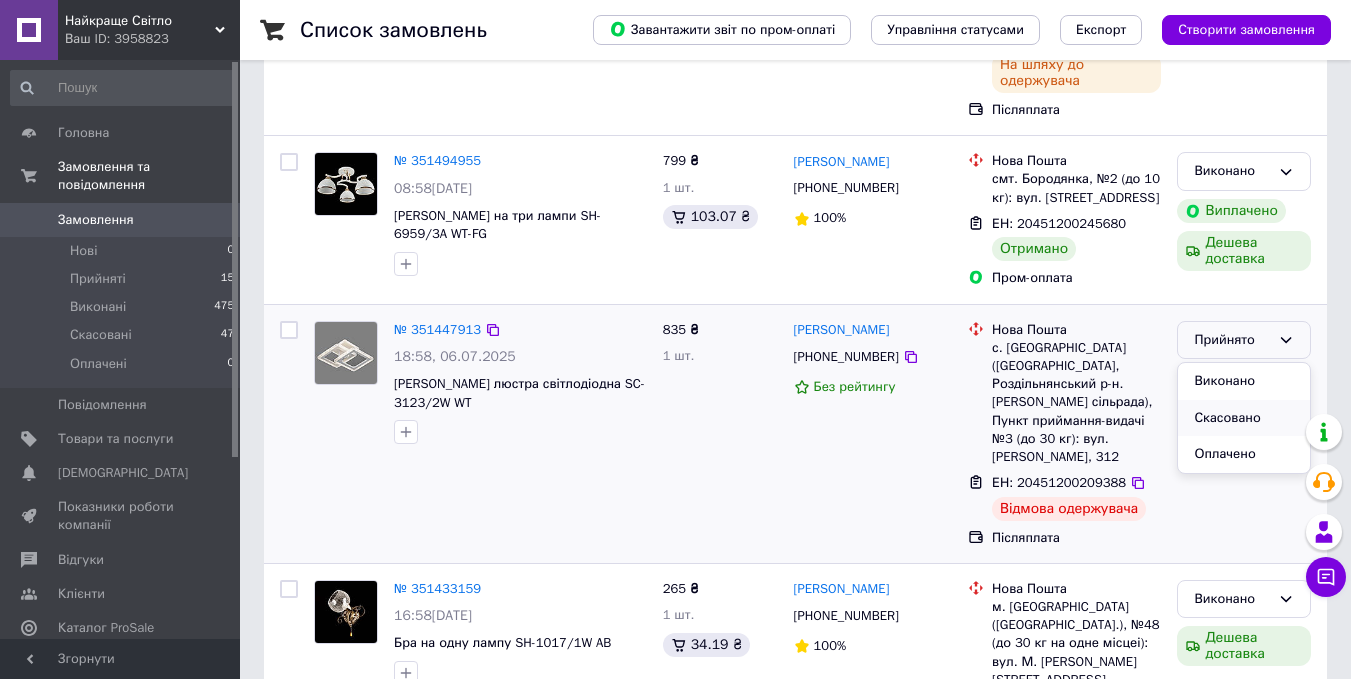 click on "Скасовано" at bounding box center [1244, 418] 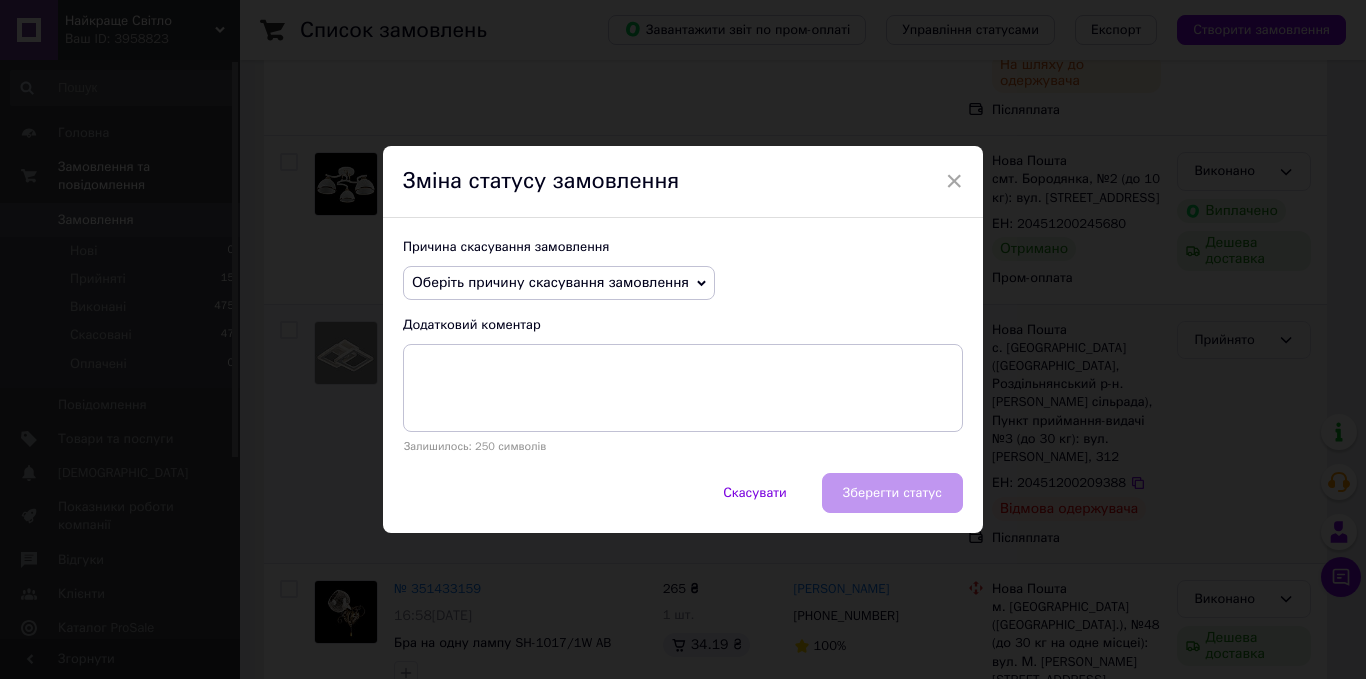 click on "Оберіть причину скасування замовлення" at bounding box center [550, 282] 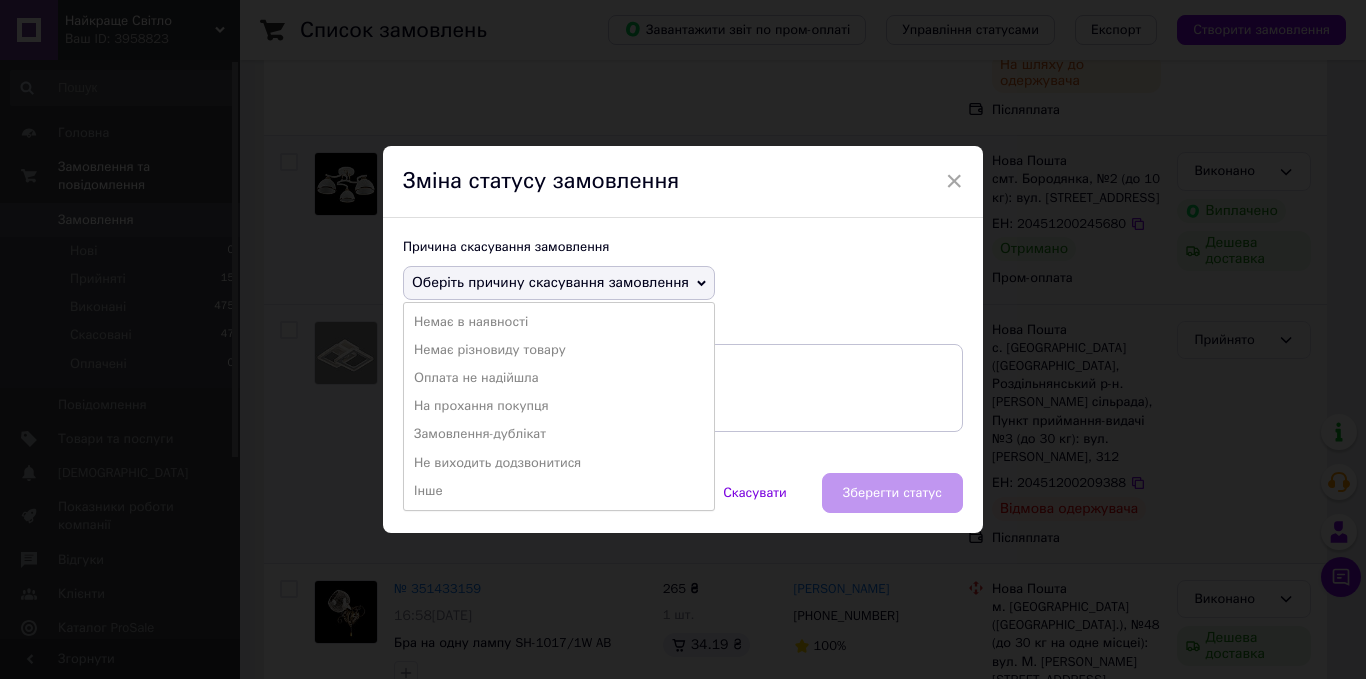 click on "×" at bounding box center (954, 181) 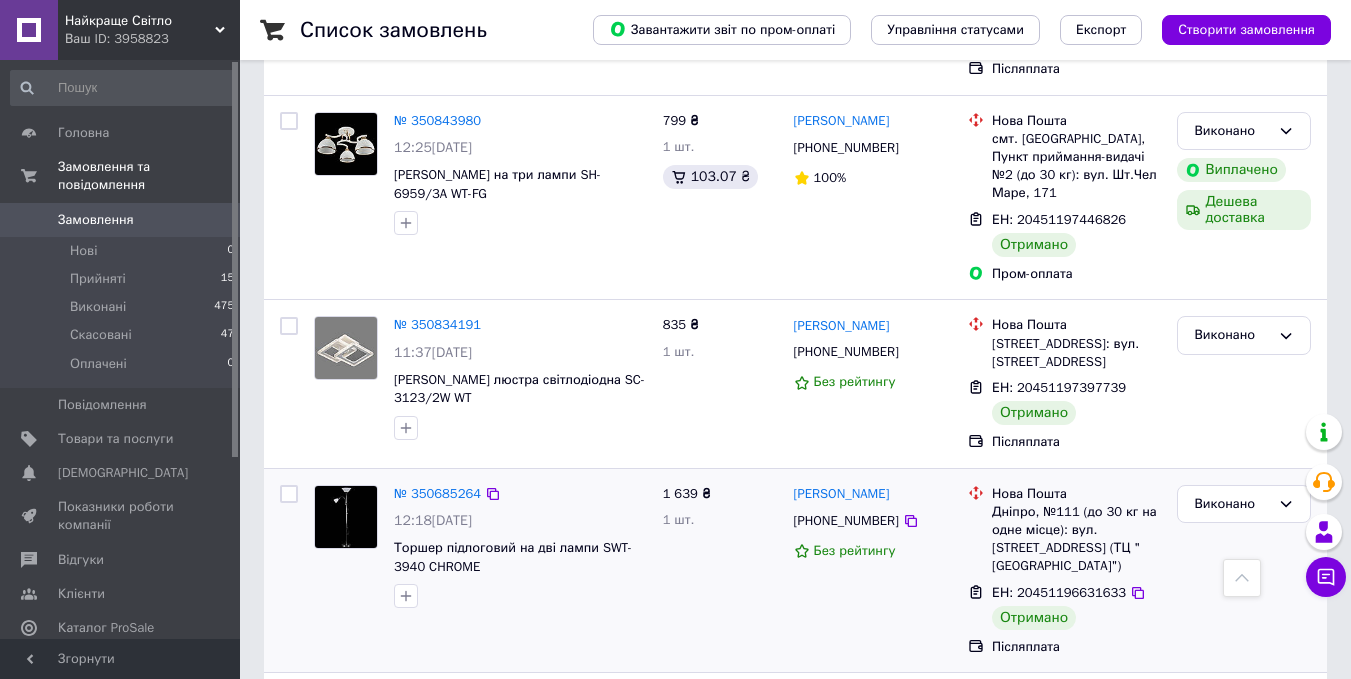 scroll, scrollTop: 3470, scrollLeft: 0, axis: vertical 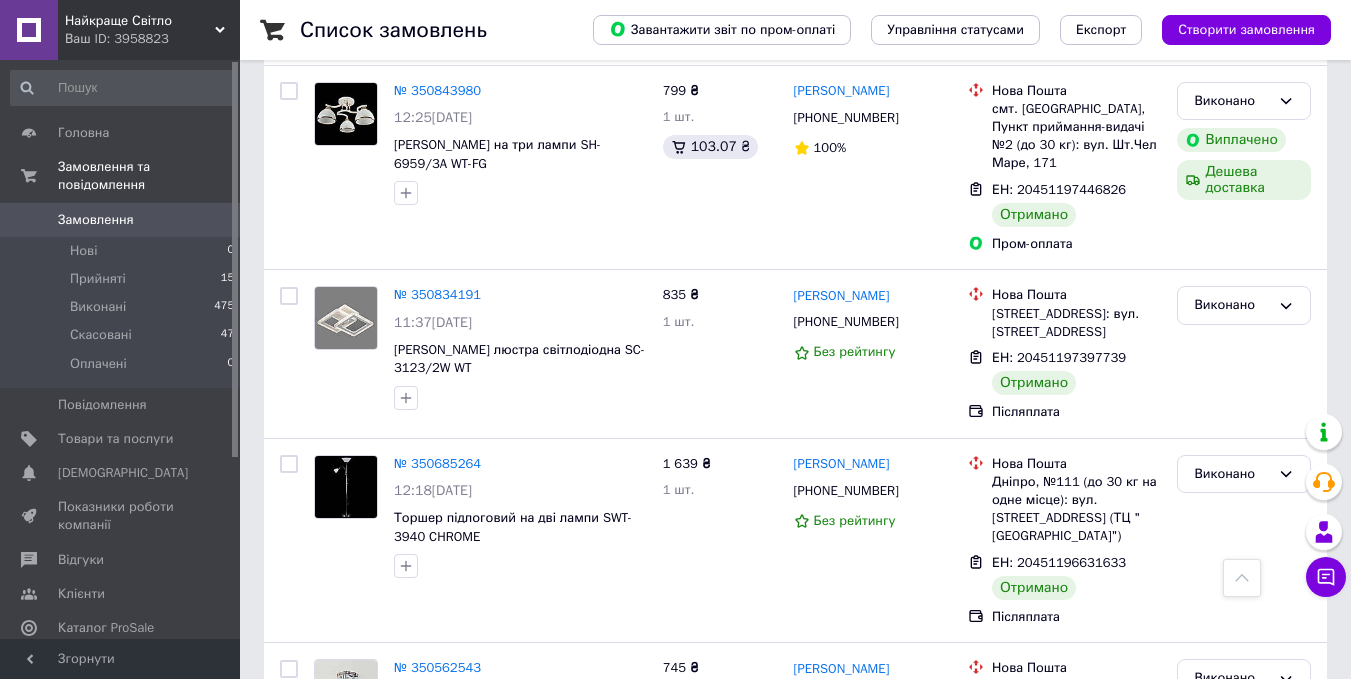 click on "2" at bounding box center (327, 856) 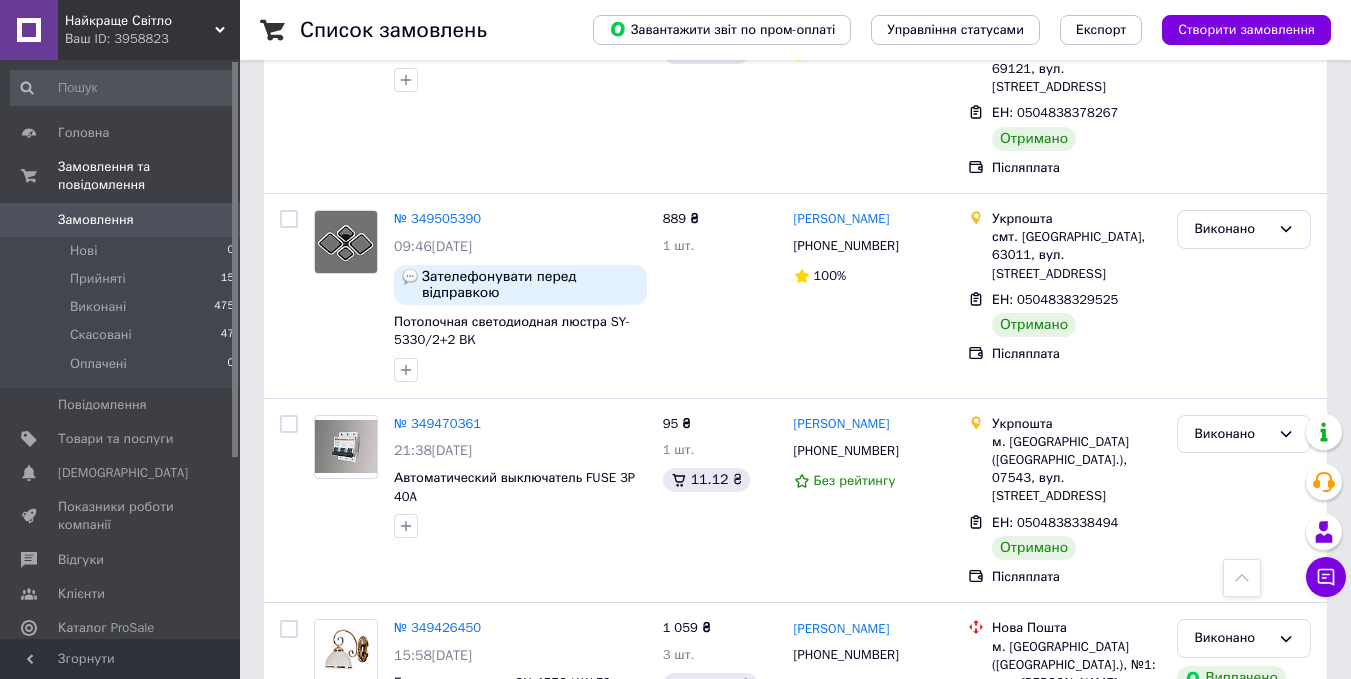 scroll, scrollTop: 3441, scrollLeft: 0, axis: vertical 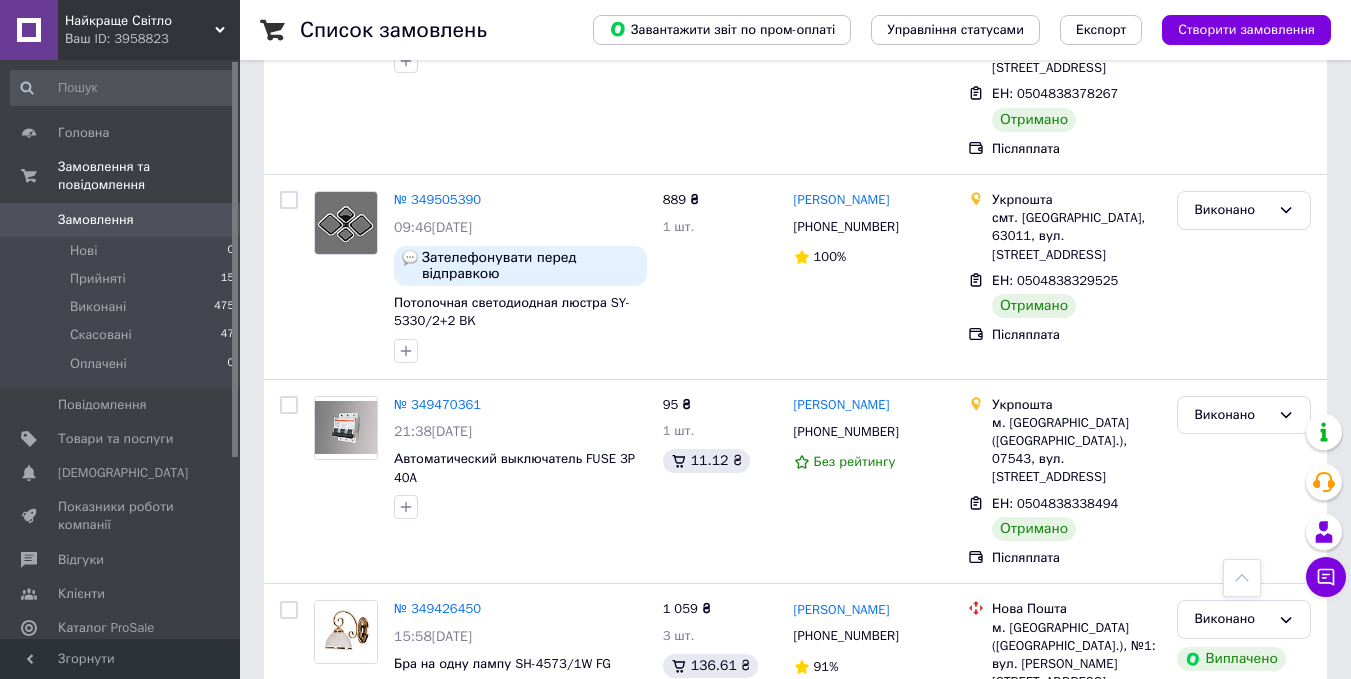 click on "3" at bounding box center [494, 1001] 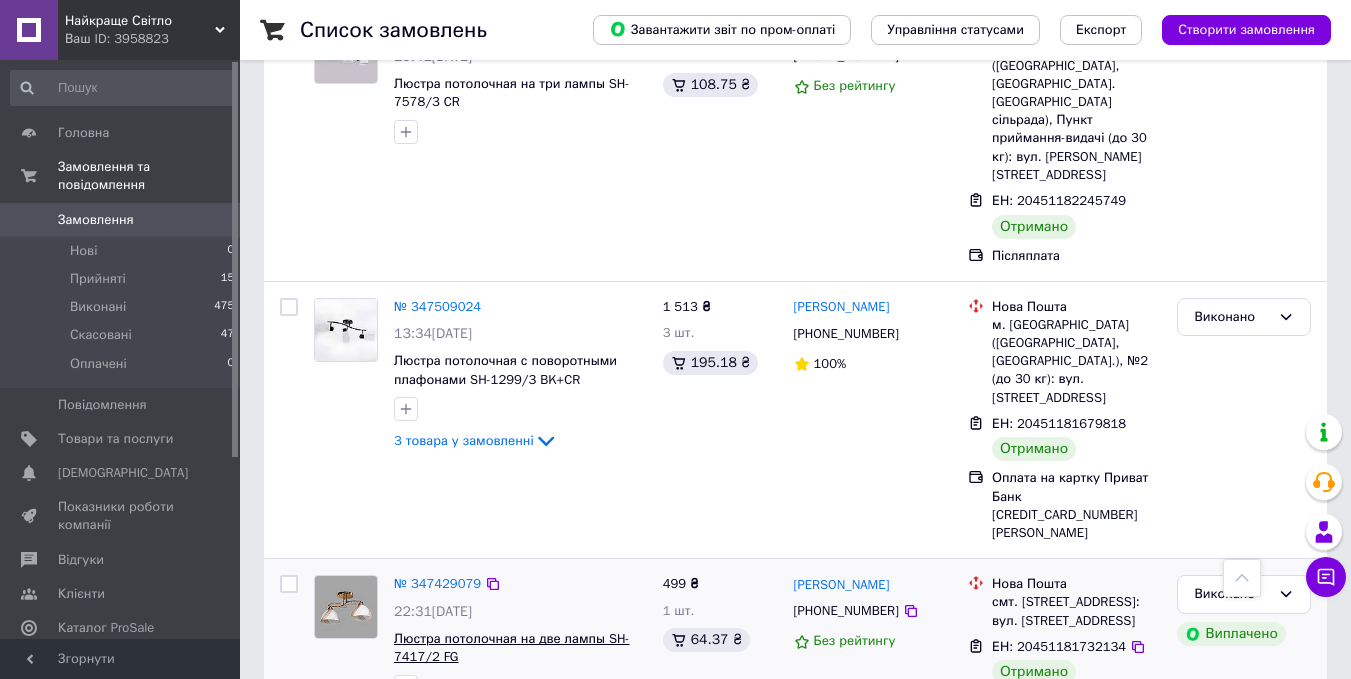 scroll, scrollTop: 3401, scrollLeft: 0, axis: vertical 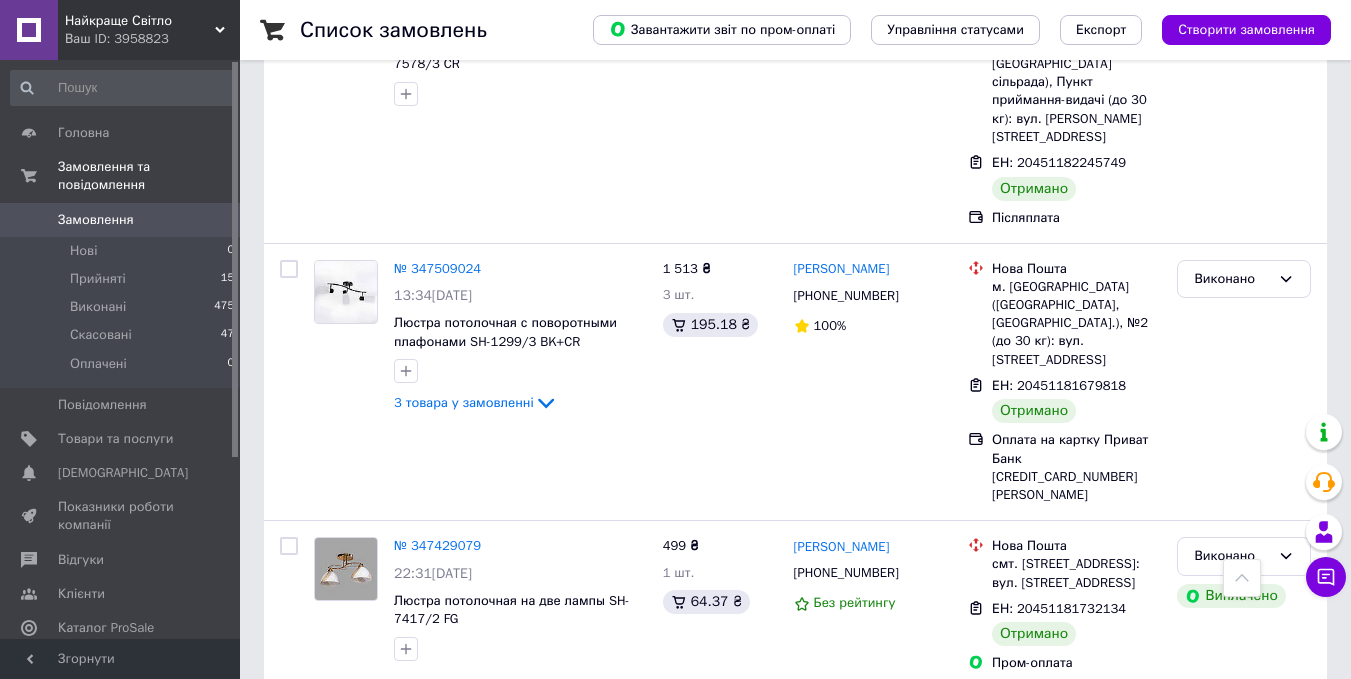 click on "4" at bounding box center (539, 902) 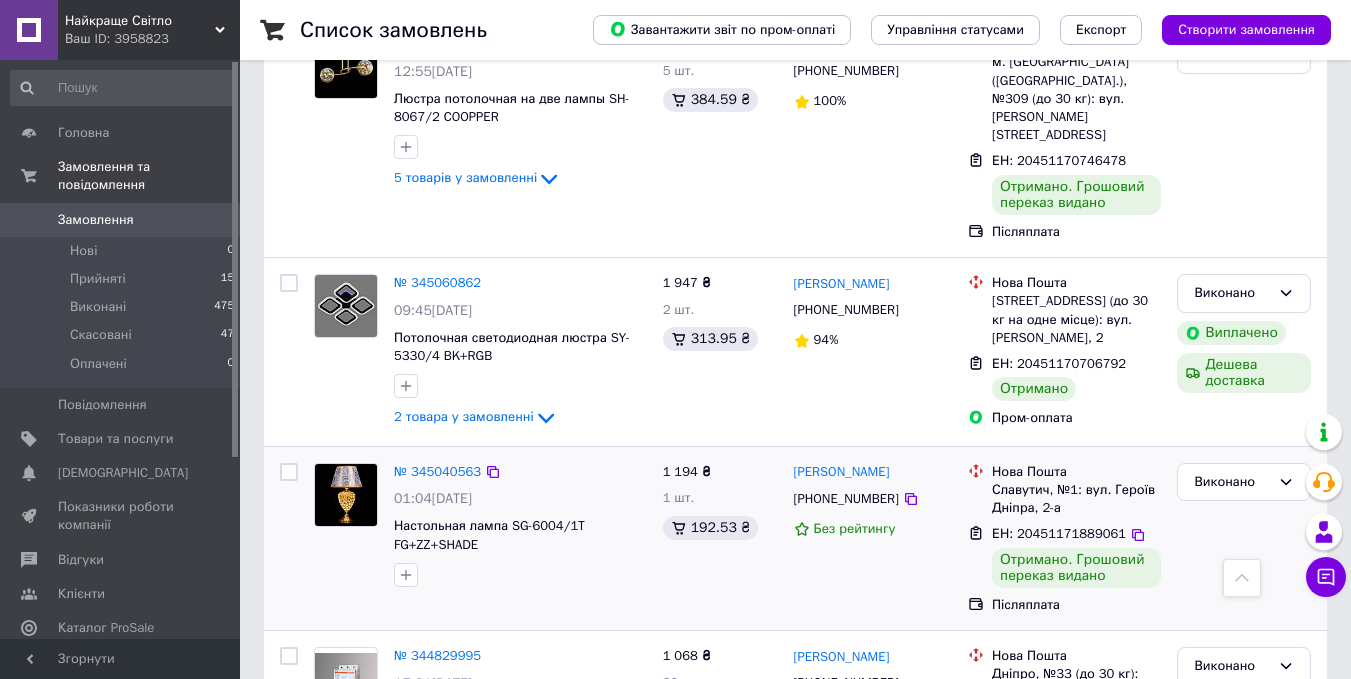 scroll, scrollTop: 3513, scrollLeft: 0, axis: vertical 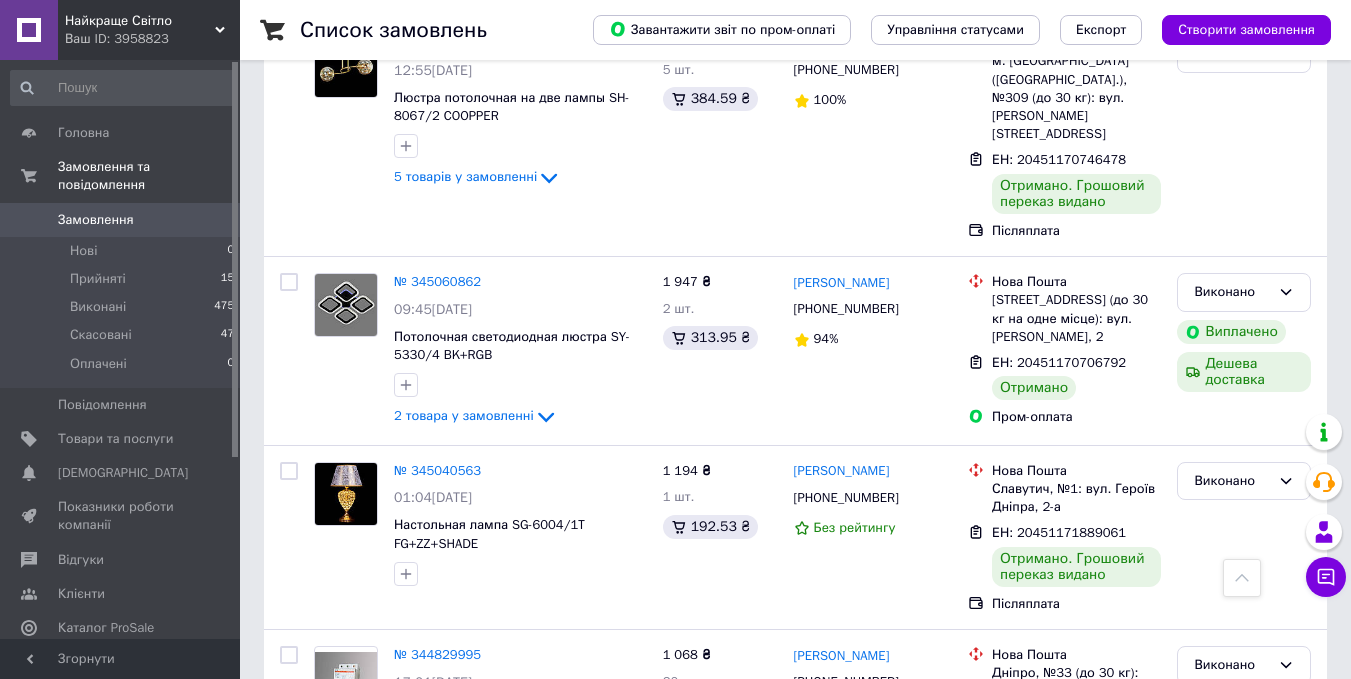 click on "5" at bounding box center (584, 863) 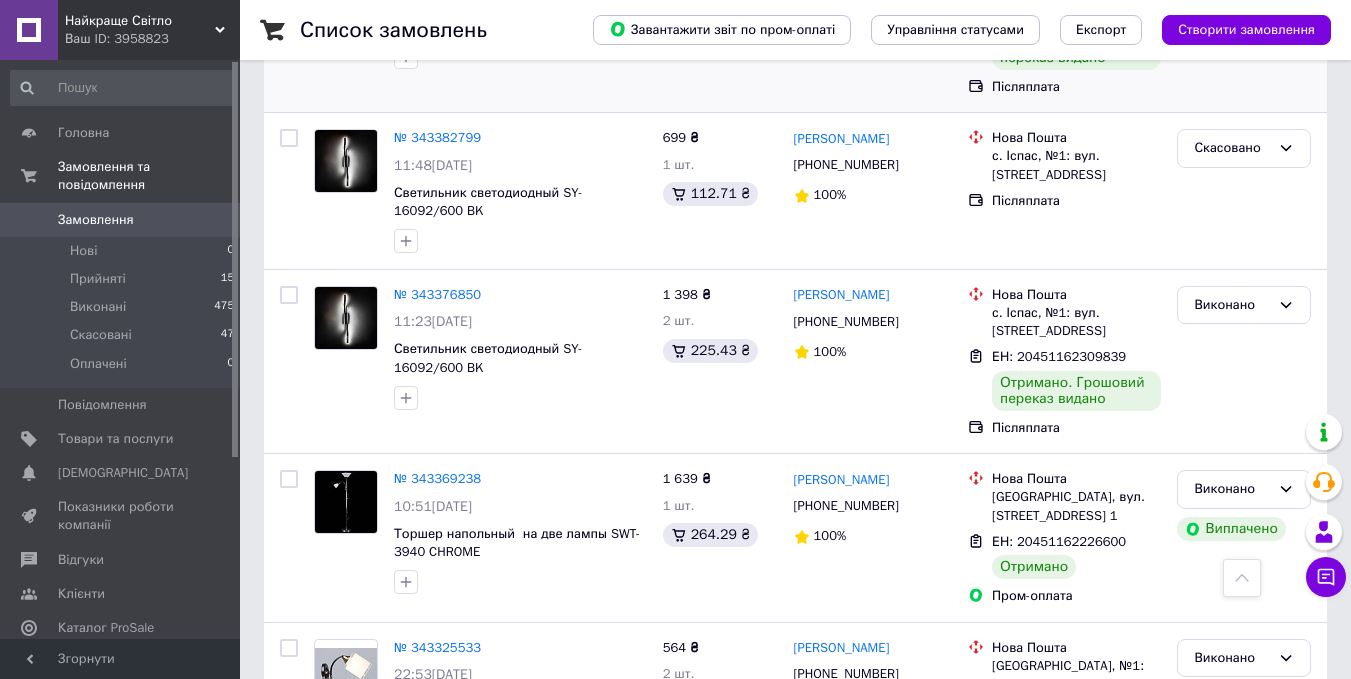 scroll, scrollTop: 3398, scrollLeft: 0, axis: vertical 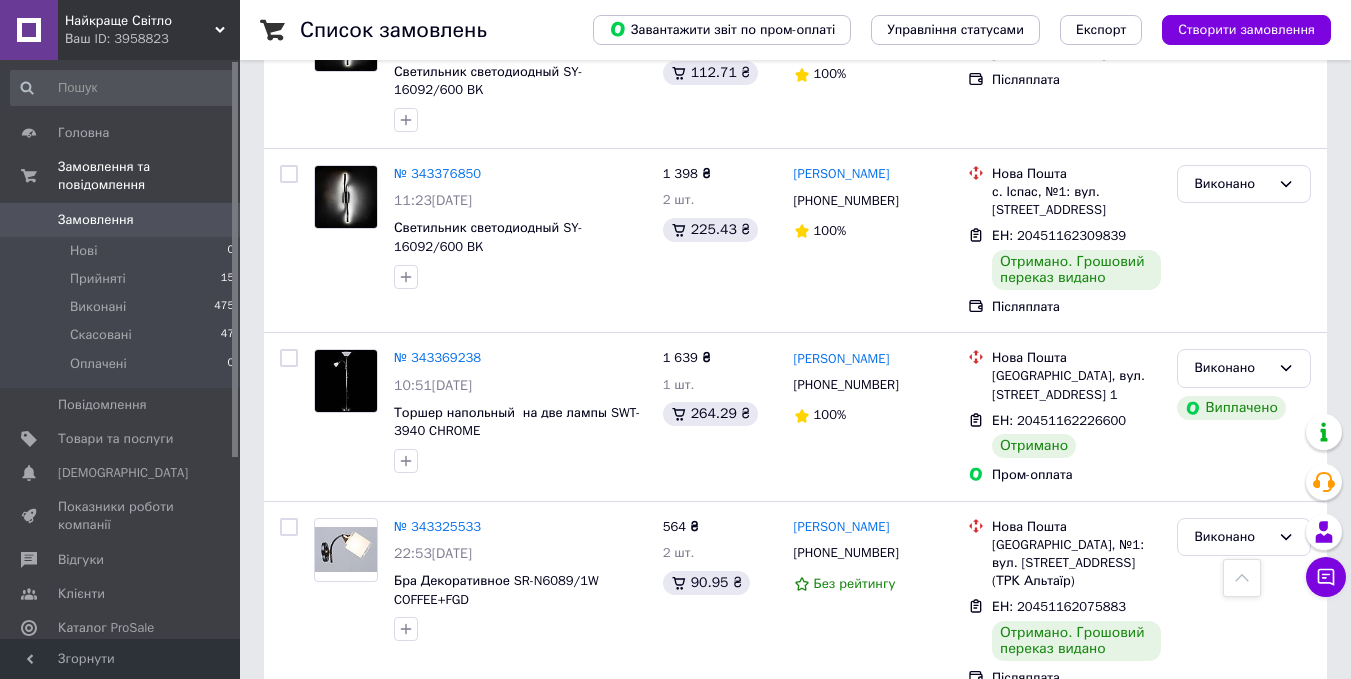 click on "6" at bounding box center [629, 748] 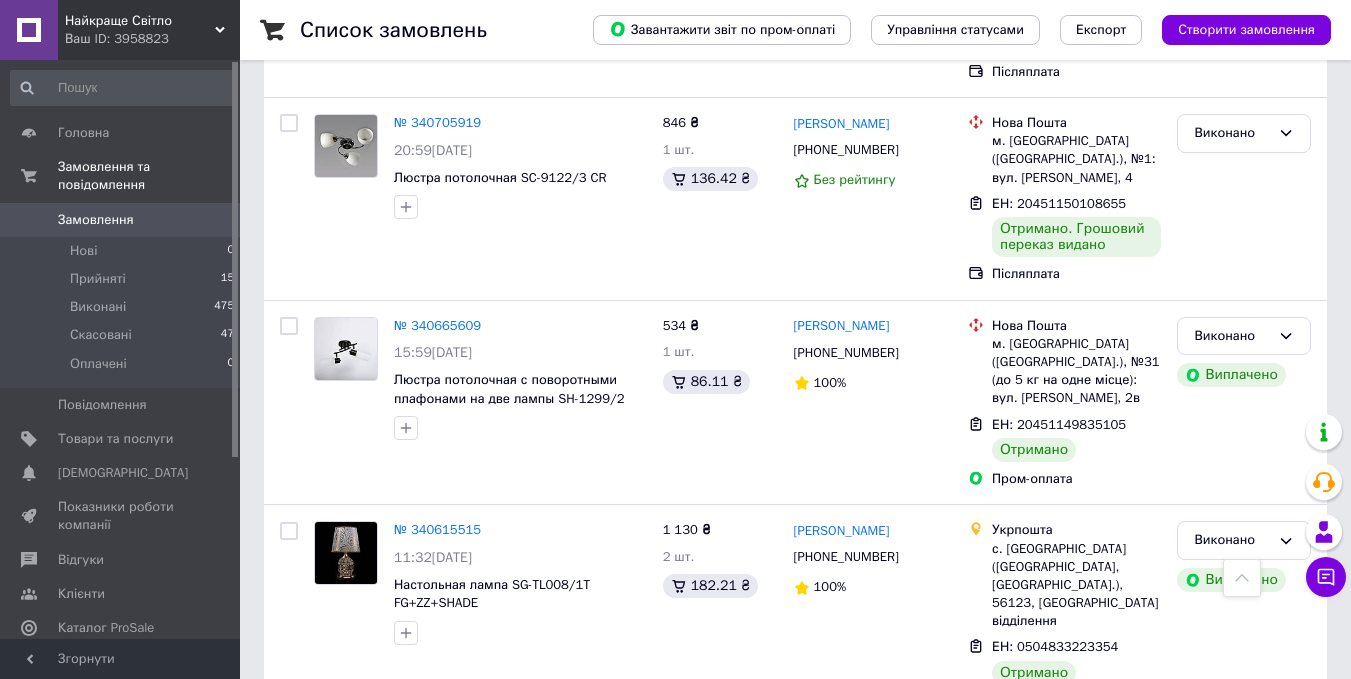scroll, scrollTop: 3492, scrollLeft: 0, axis: vertical 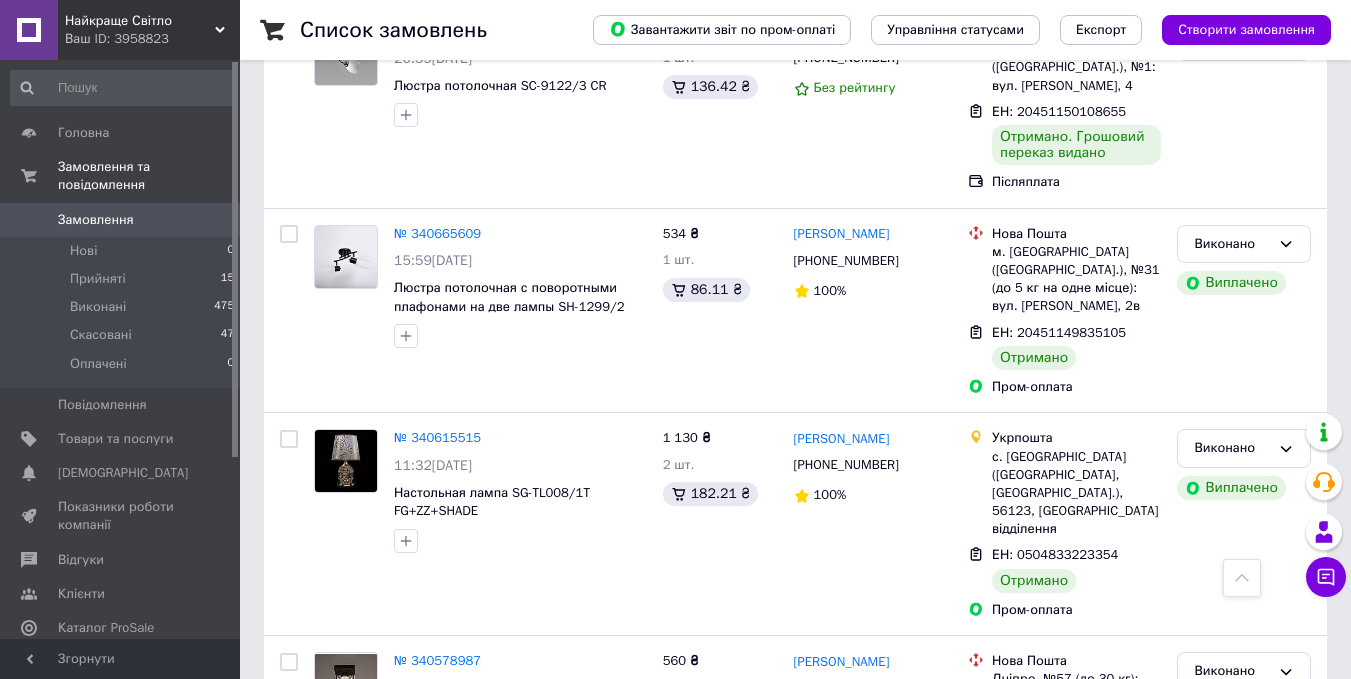 click on "7" at bounding box center (629, 883) 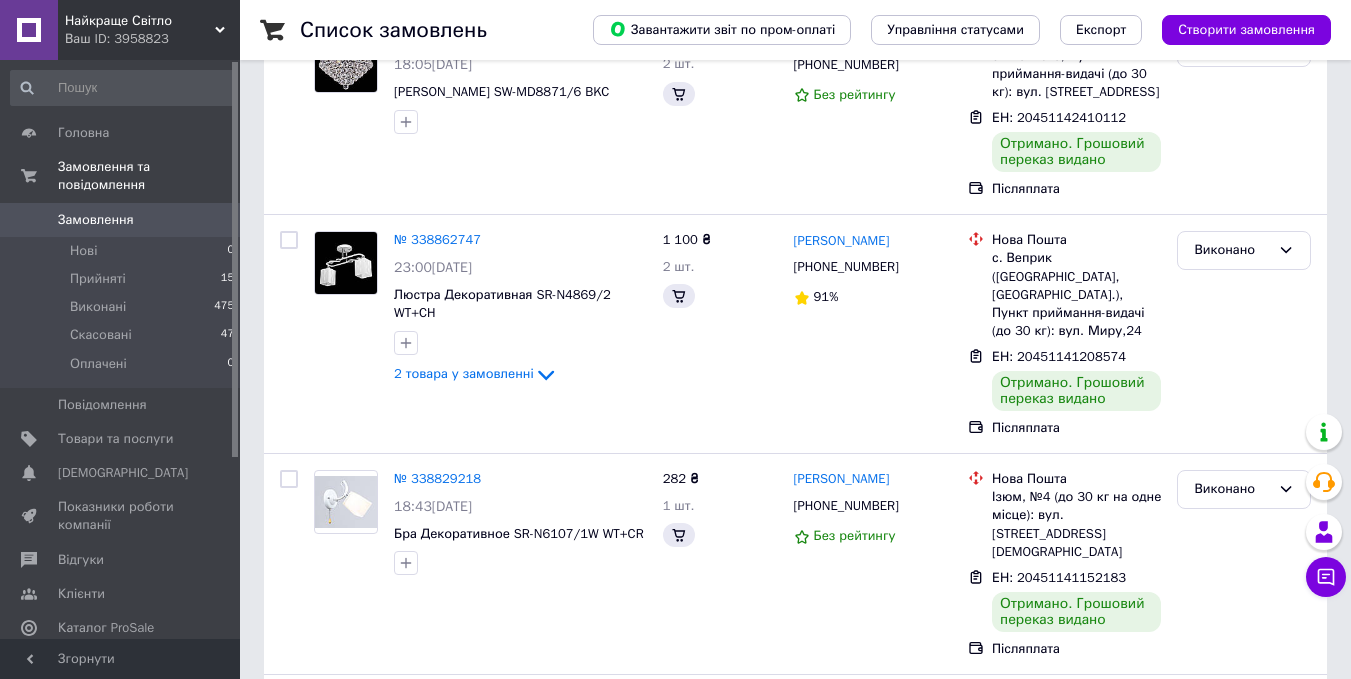 scroll, scrollTop: 0, scrollLeft: 0, axis: both 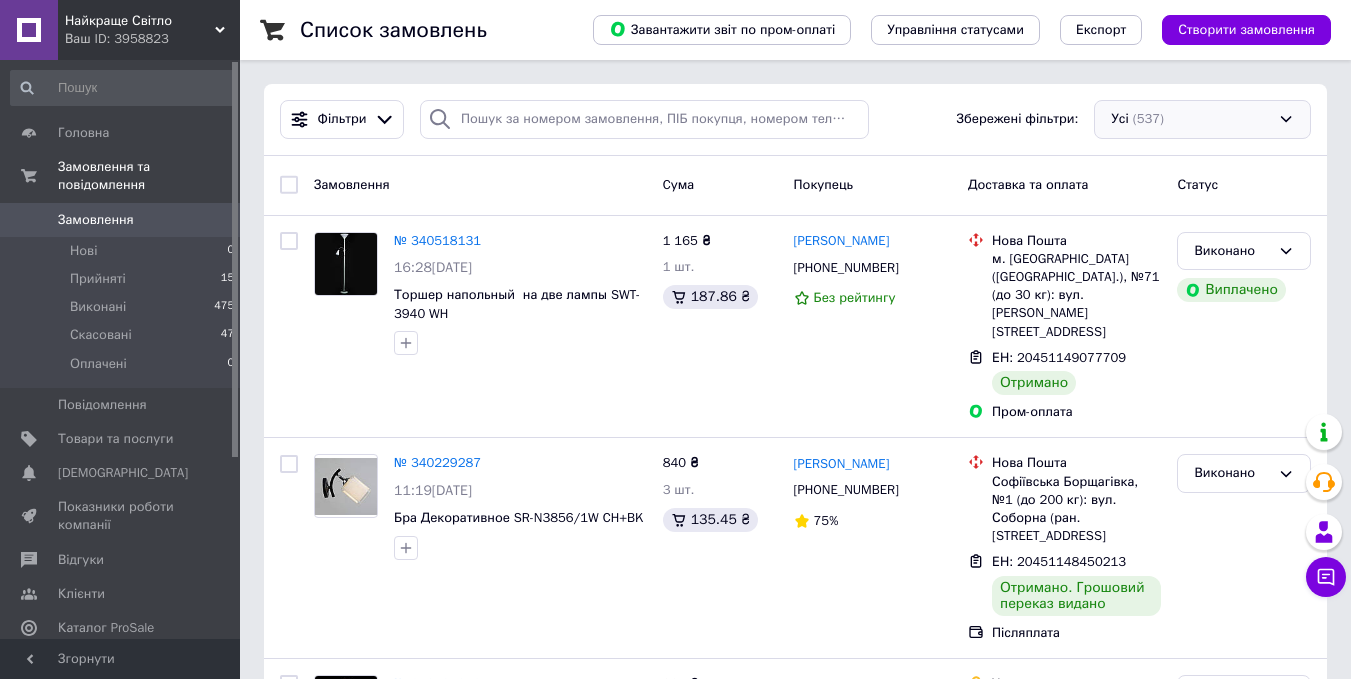 click on "Усі (537)" at bounding box center (1202, 119) 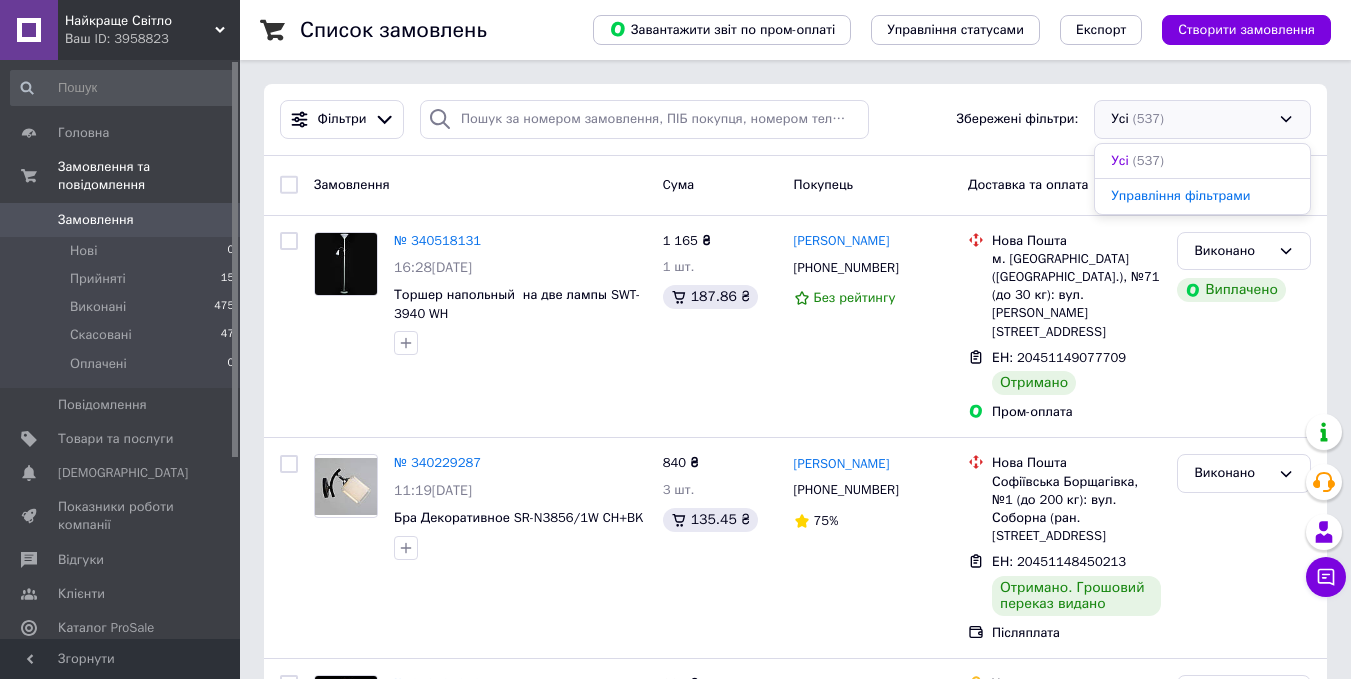 click on "Управління фільтрами" at bounding box center (1180, 195) 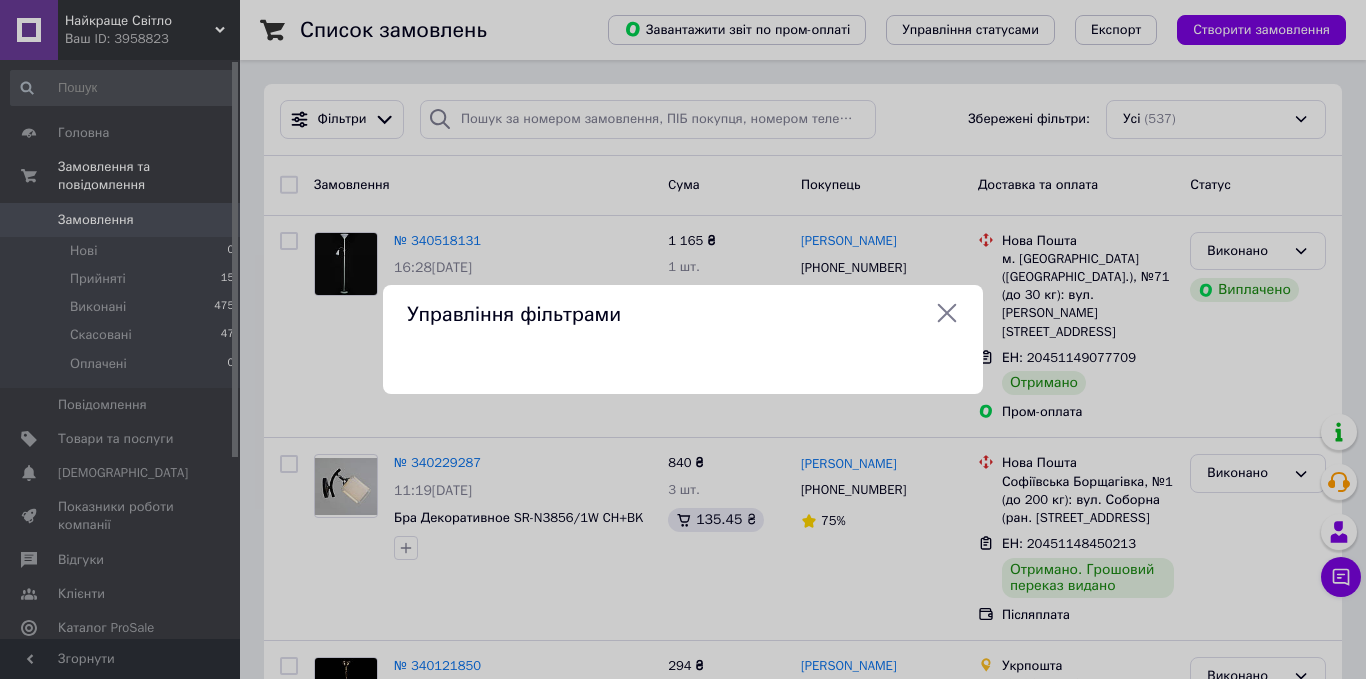 click 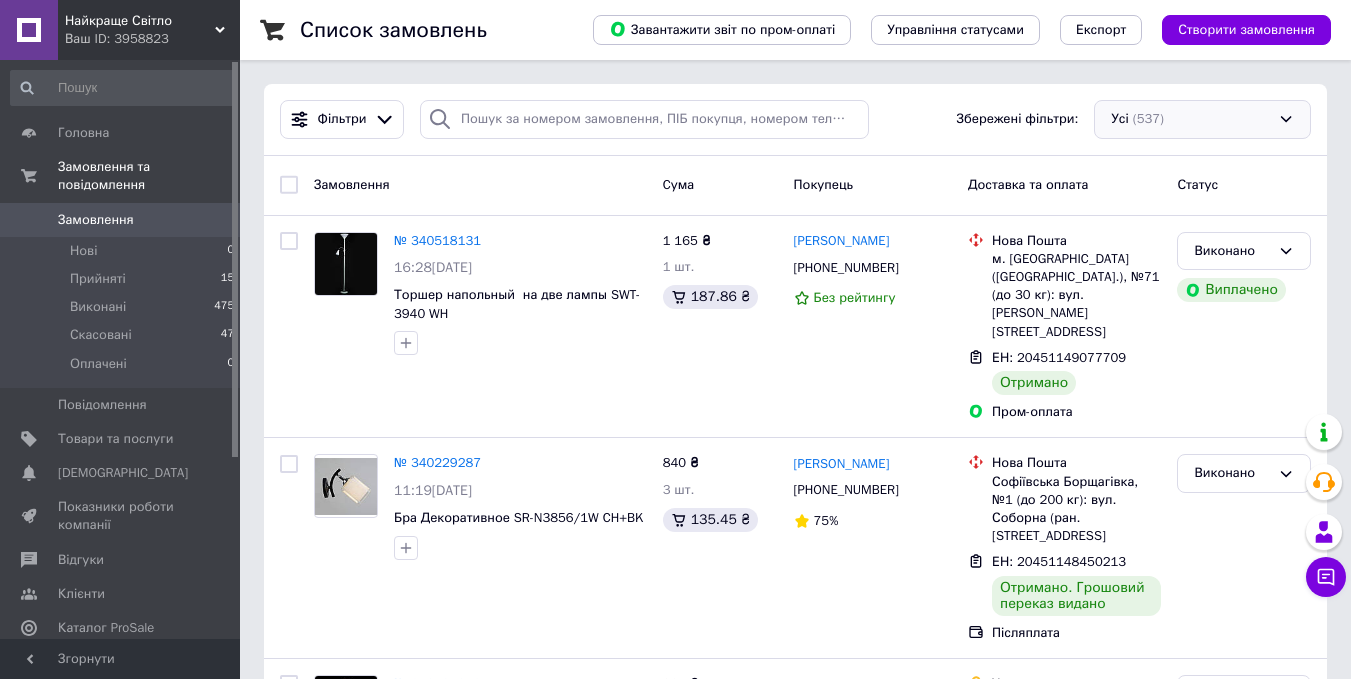 click on "Усі (537)" at bounding box center (1202, 119) 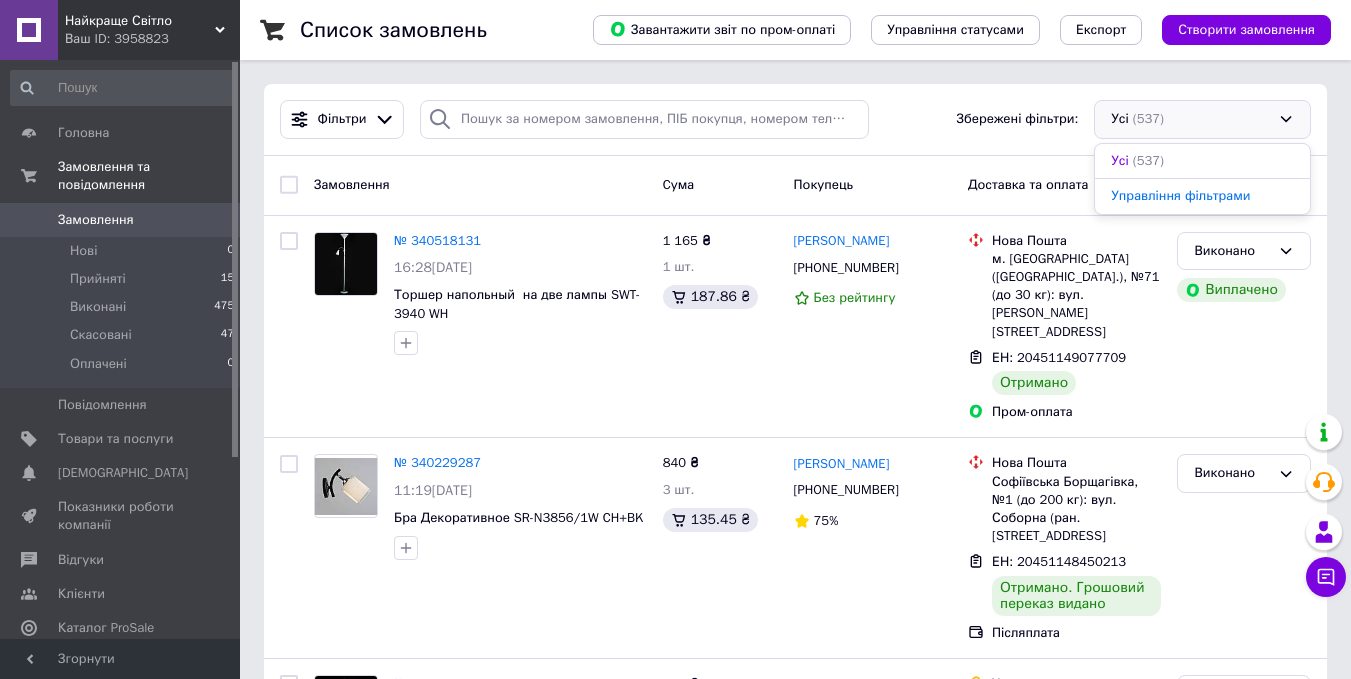 click on "Фільтри Збережені фільтри: Усі (537) Усі (537) Управління фільтрами" at bounding box center (795, 120) 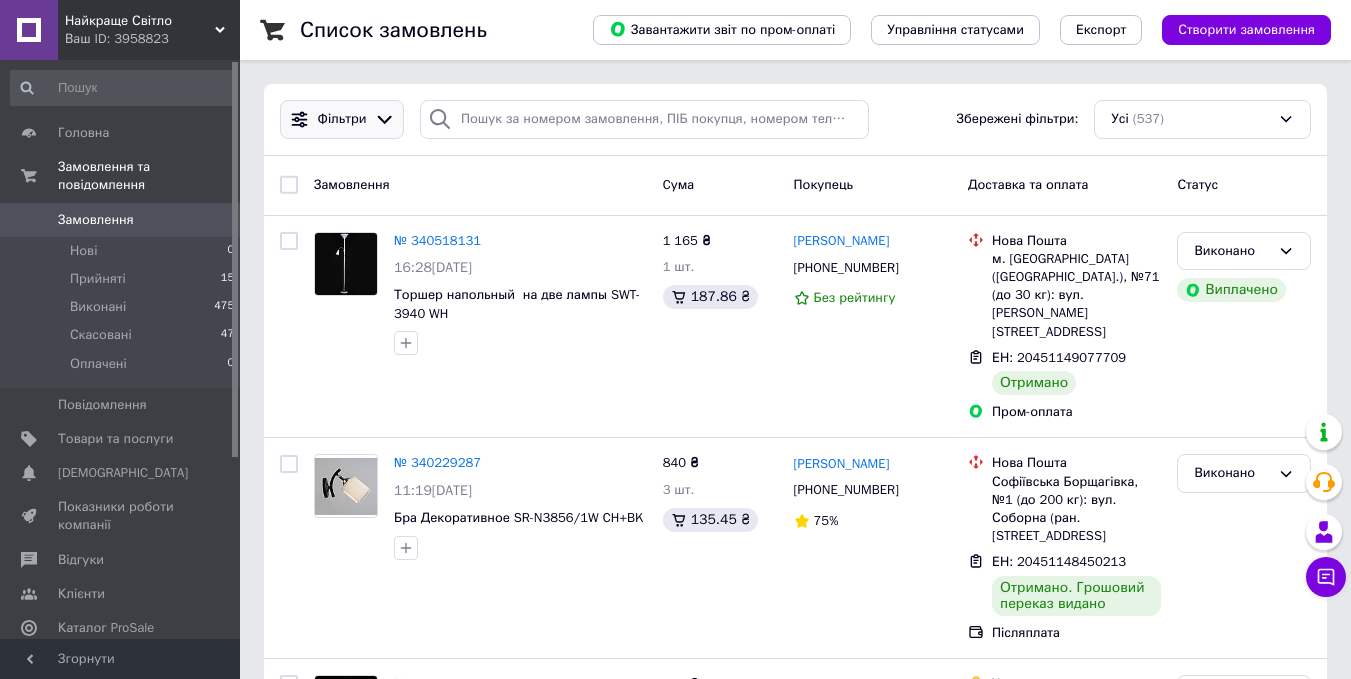 click on "Фільтри" at bounding box center (342, 119) 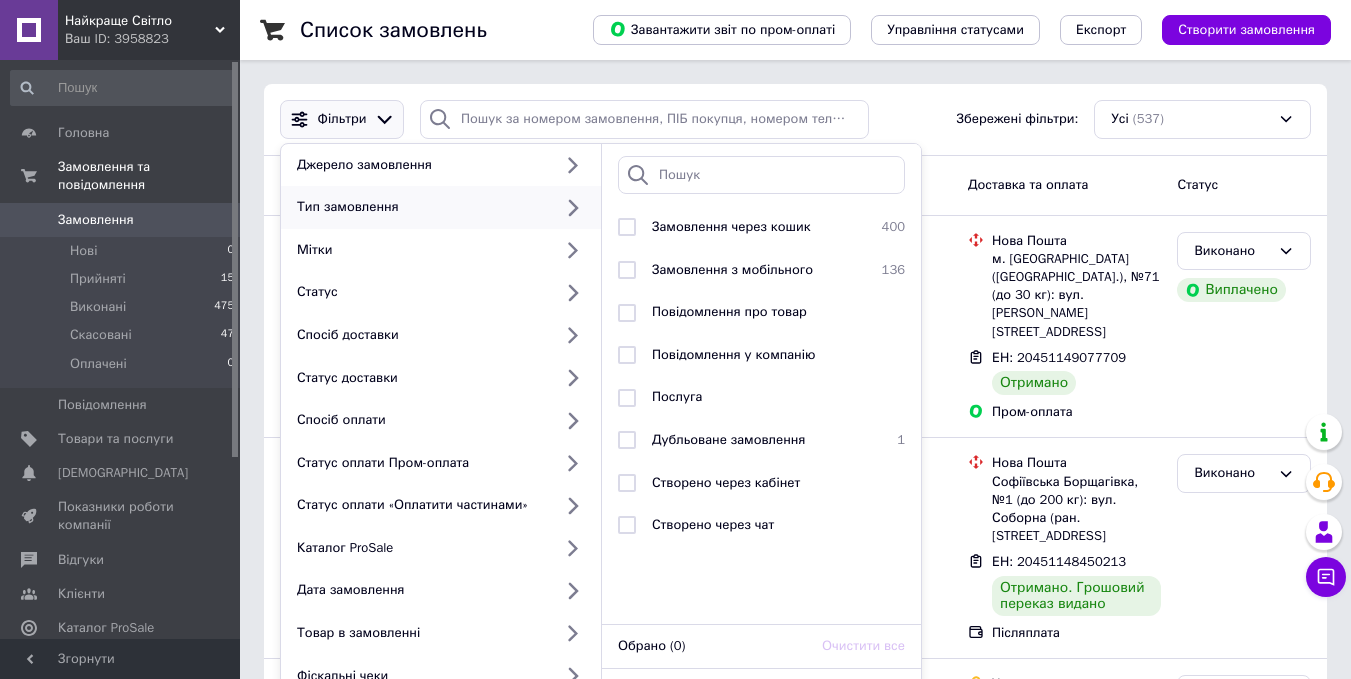 scroll, scrollTop: 0, scrollLeft: 0, axis: both 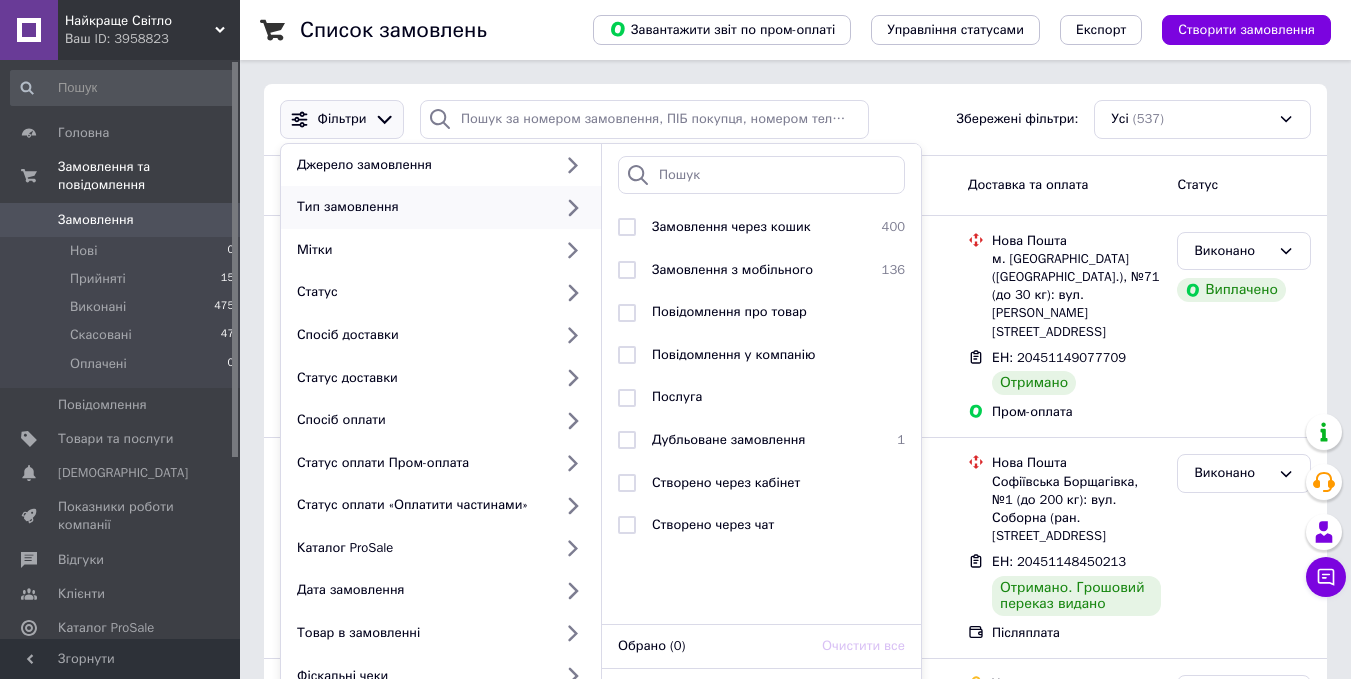 click on "Замовлення" at bounding box center (96, 220) 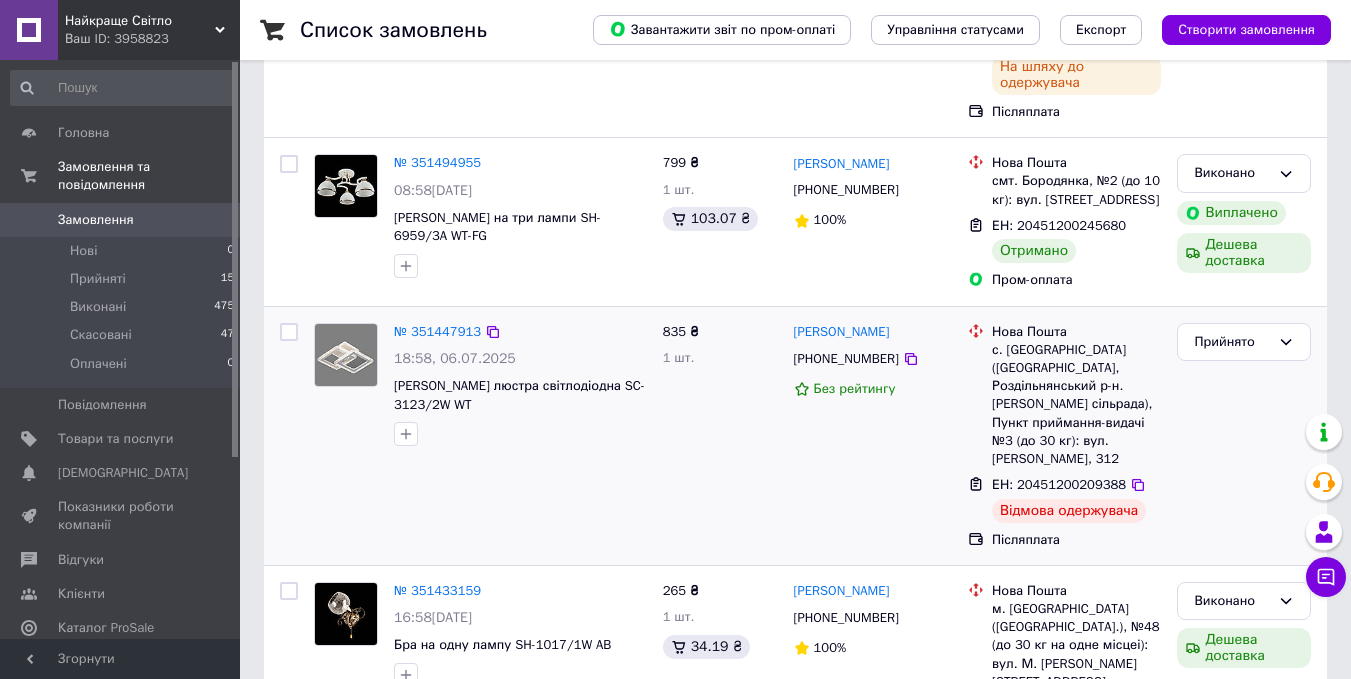 scroll, scrollTop: 300, scrollLeft: 0, axis: vertical 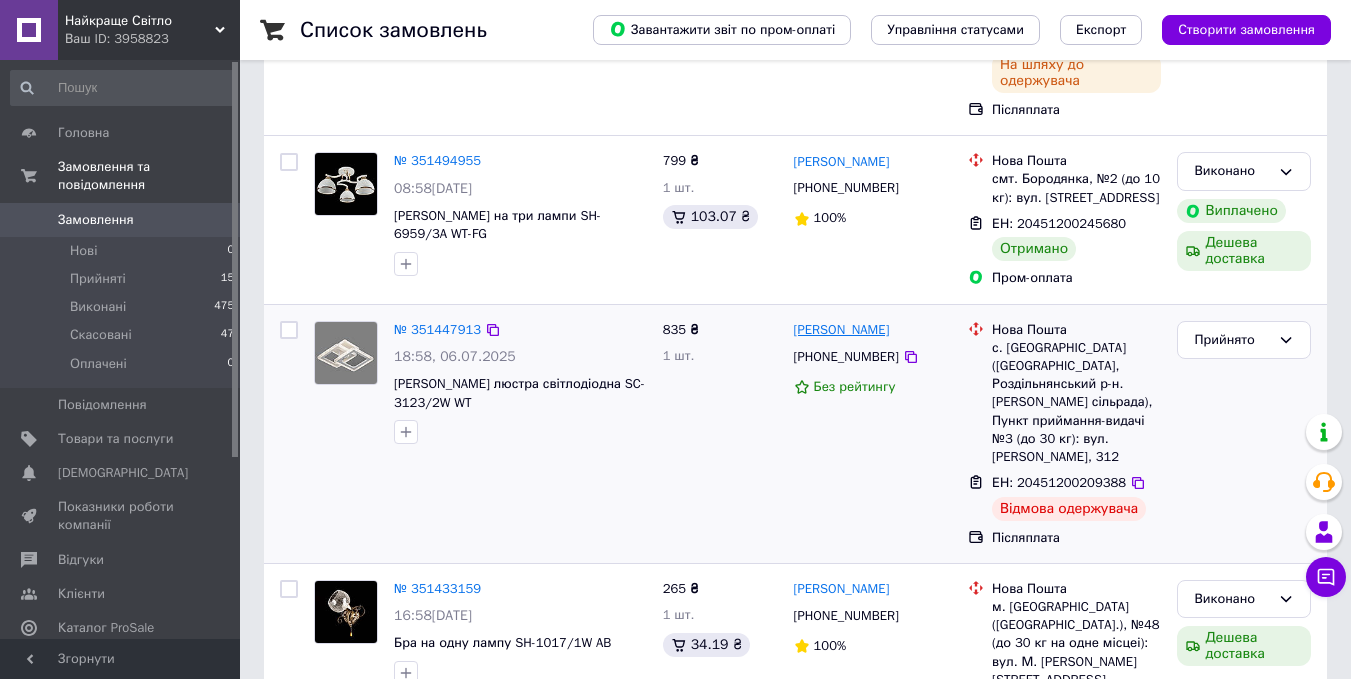 click on "[PERSON_NAME]" at bounding box center (842, 330) 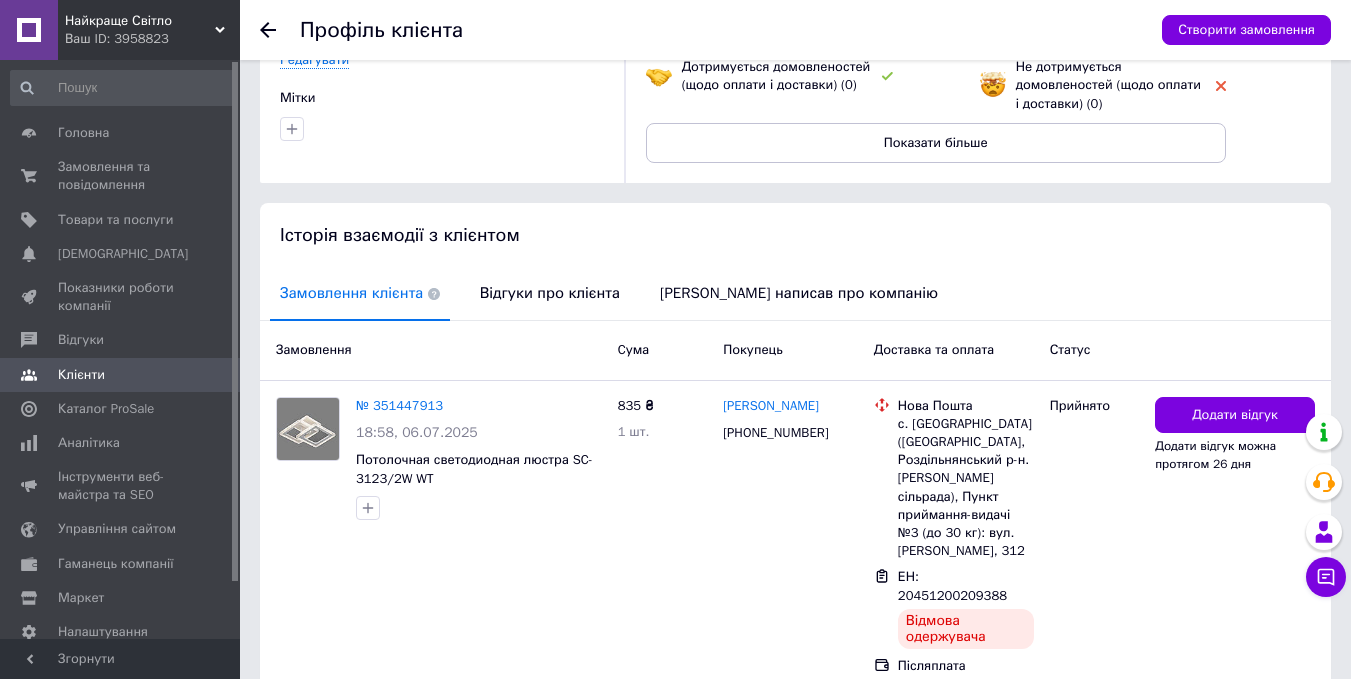 scroll, scrollTop: 300, scrollLeft: 0, axis: vertical 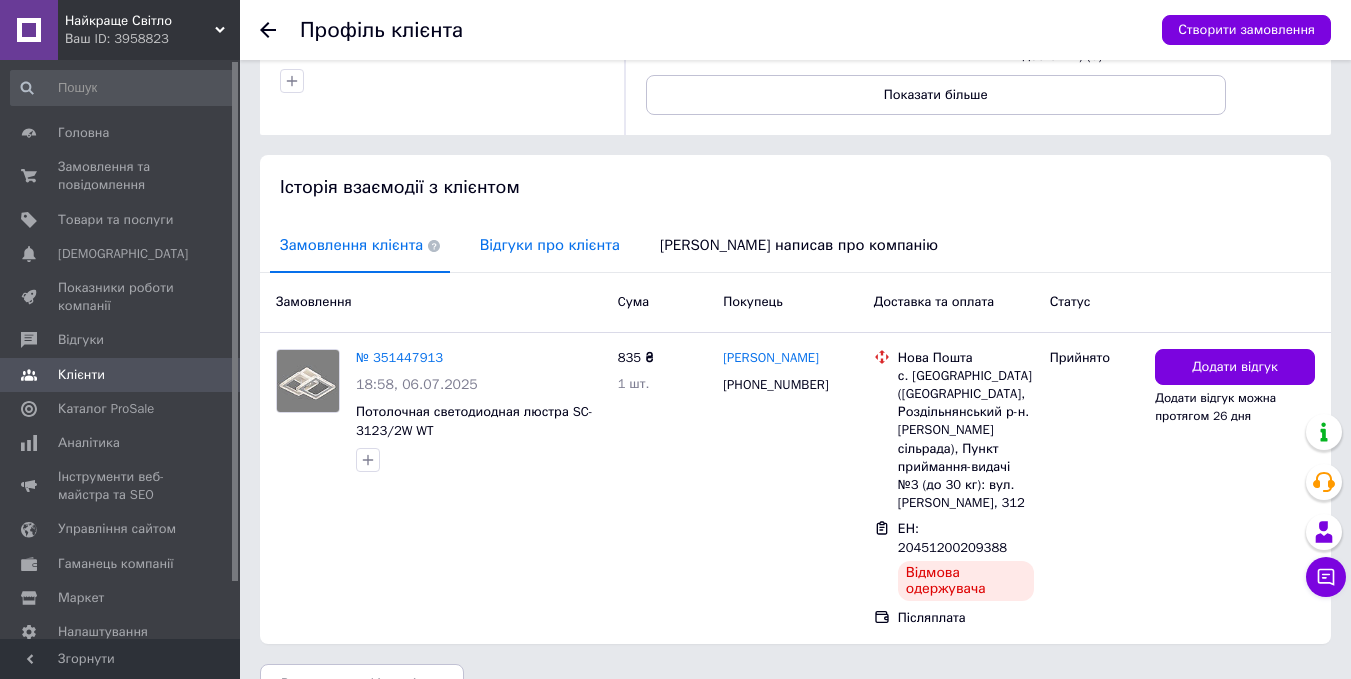 click on "Відгуки про клієнта" at bounding box center [550, 245] 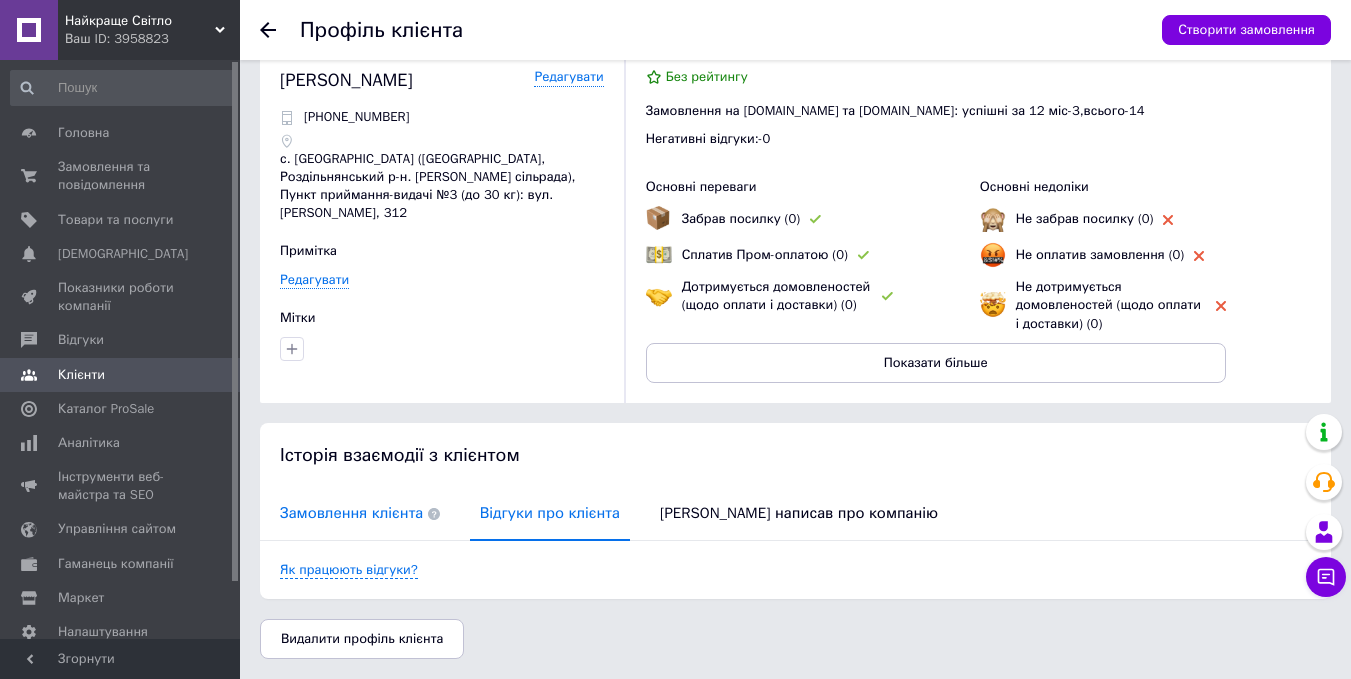 click on "Замовлення клієнта" at bounding box center [360, 513] 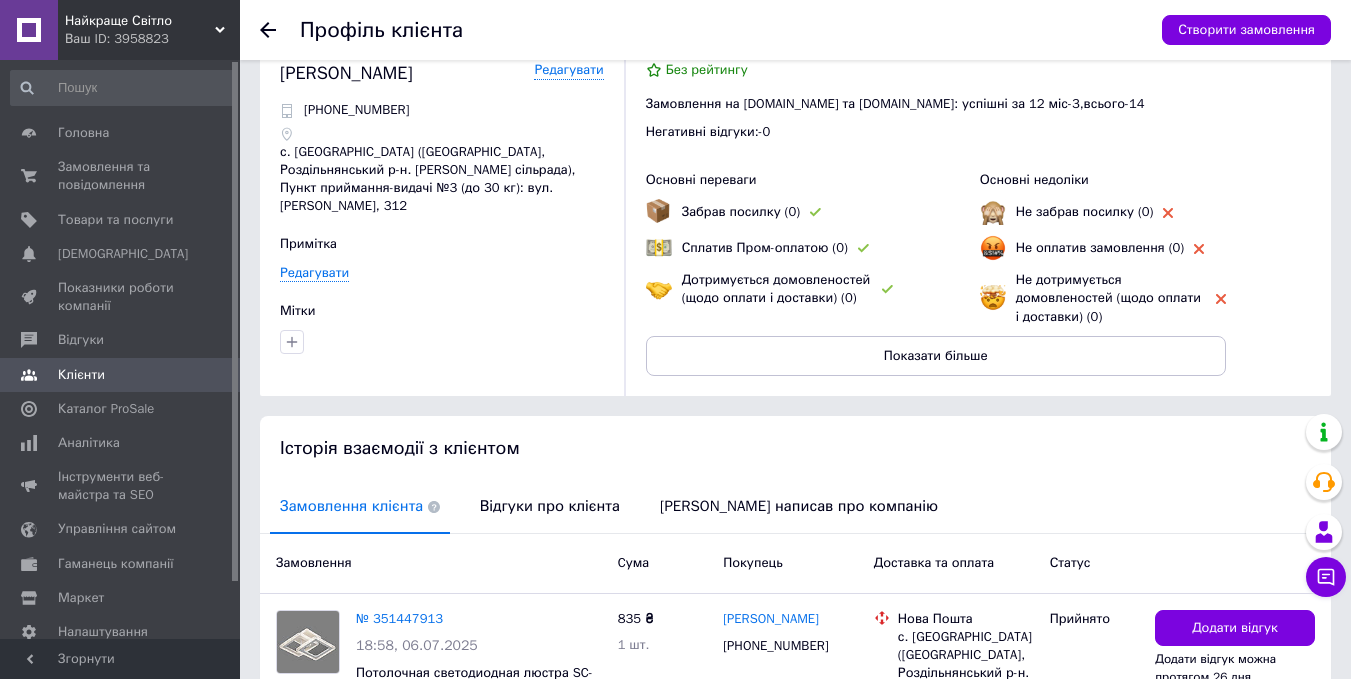 scroll, scrollTop: 0, scrollLeft: 0, axis: both 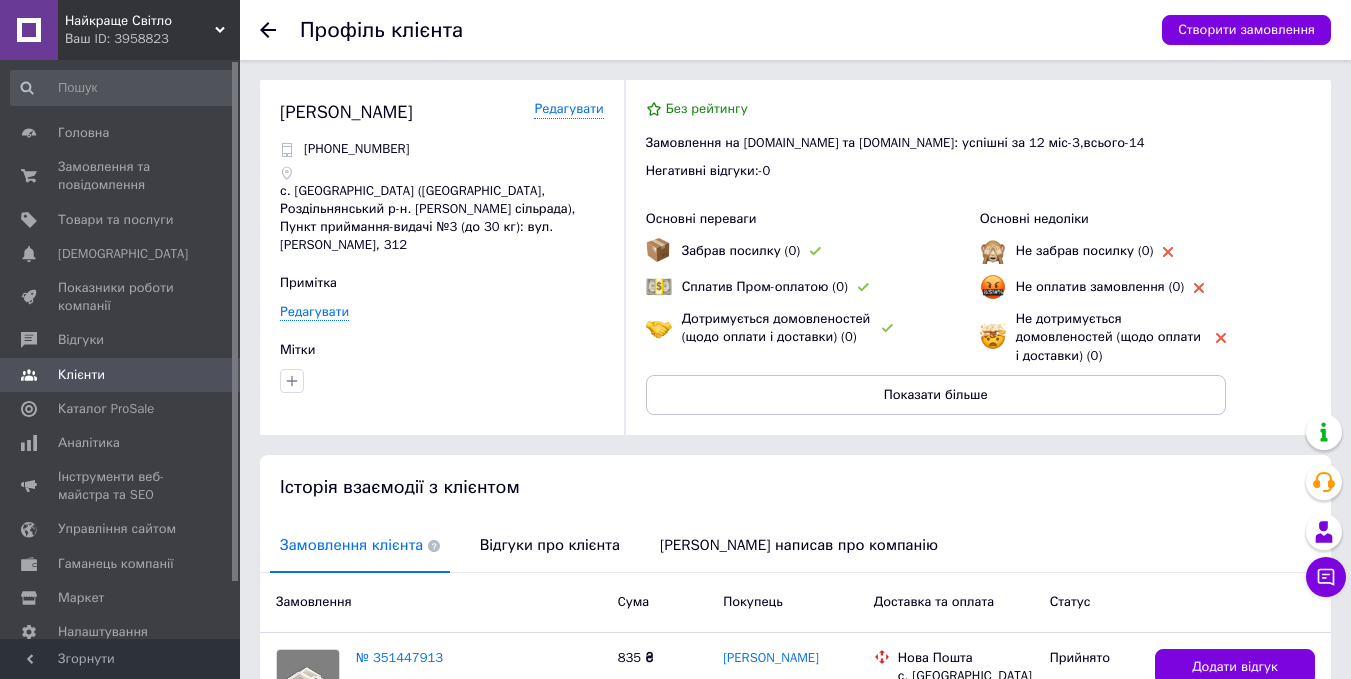 click at bounding box center [280, 30] 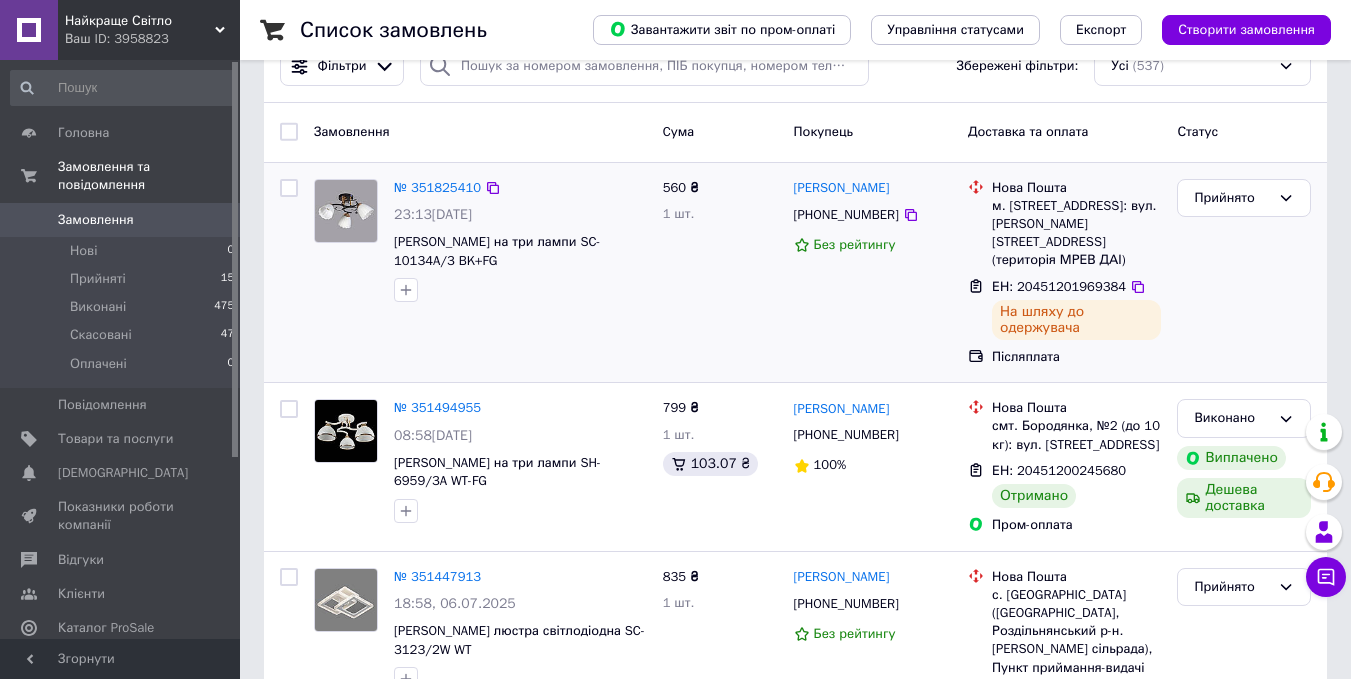 scroll, scrollTop: 100, scrollLeft: 0, axis: vertical 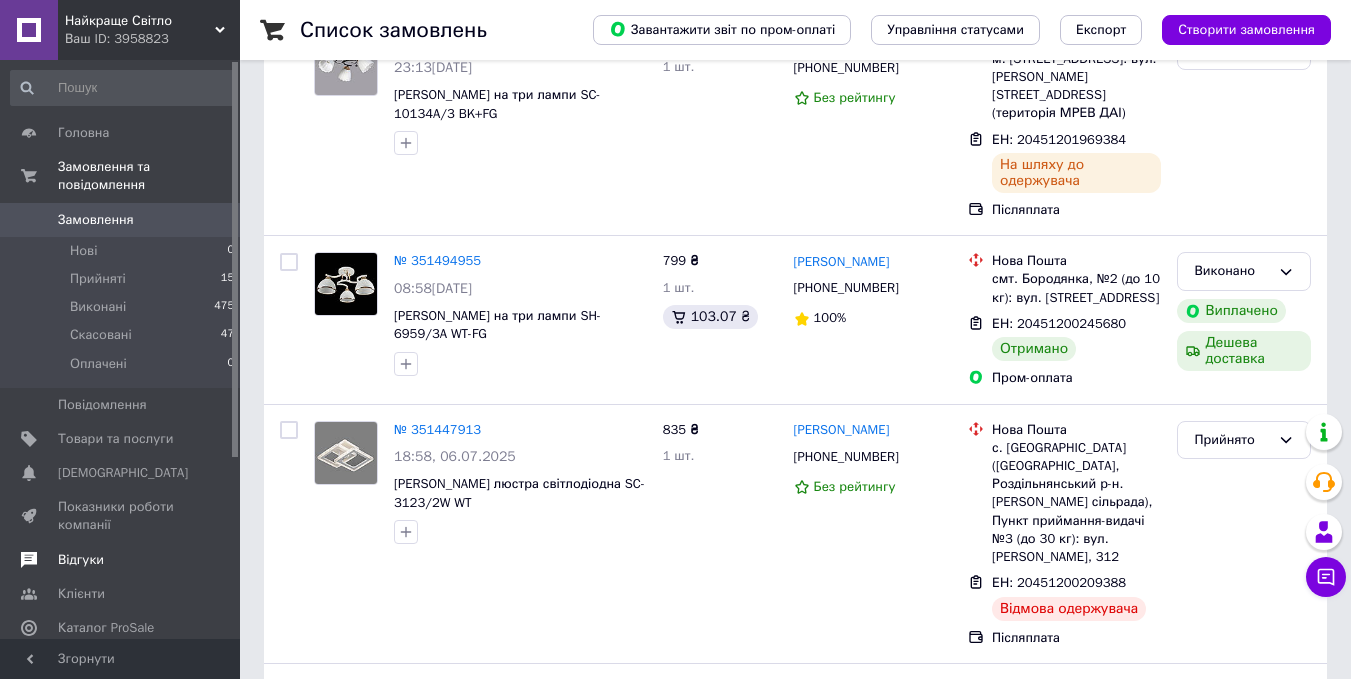 click on "Відгуки" at bounding box center [81, 560] 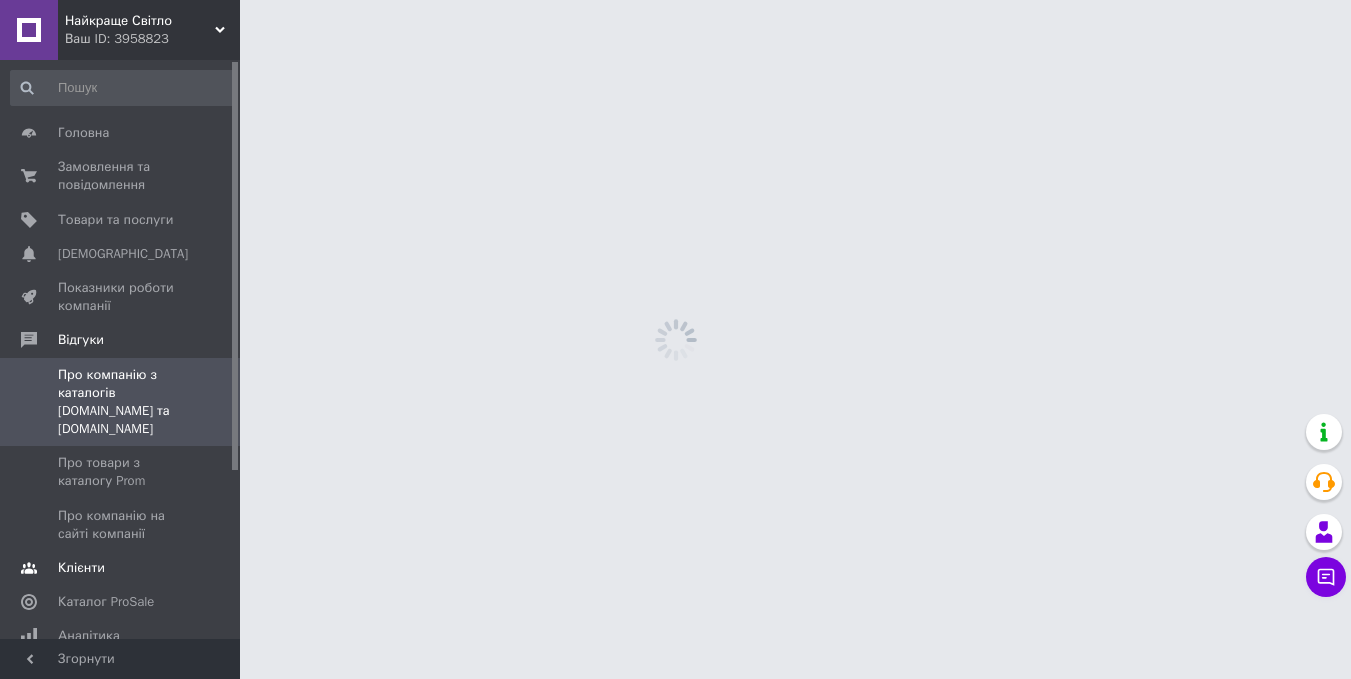 scroll, scrollTop: 0, scrollLeft: 0, axis: both 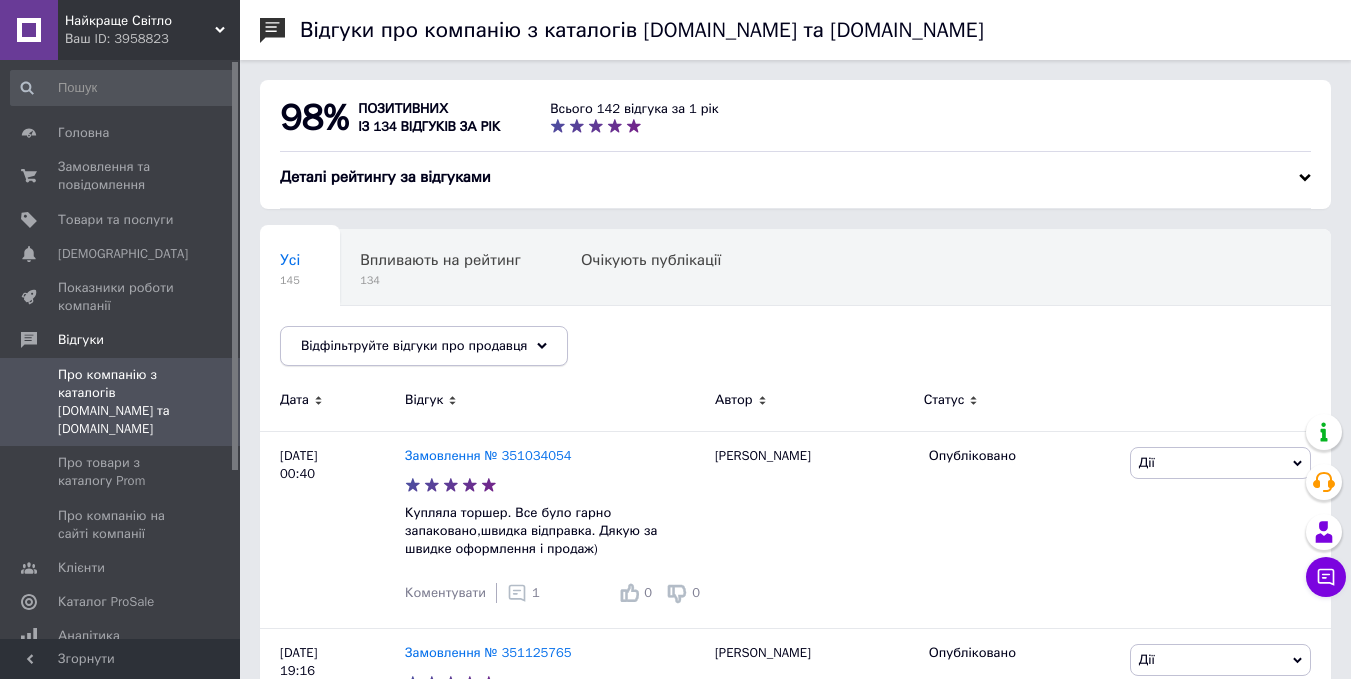 click on "Відфільтруйте відгуки про продавця" at bounding box center [424, 346] 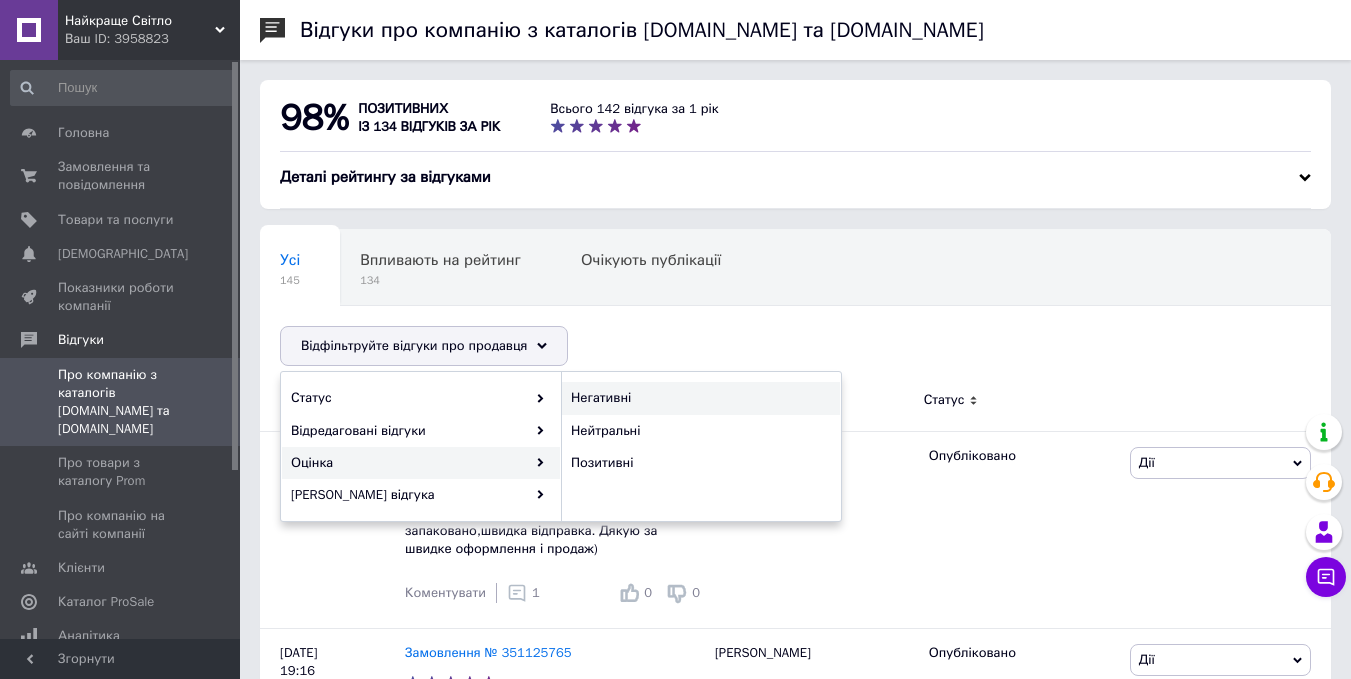 click on "Негативні" at bounding box center (698, 398) 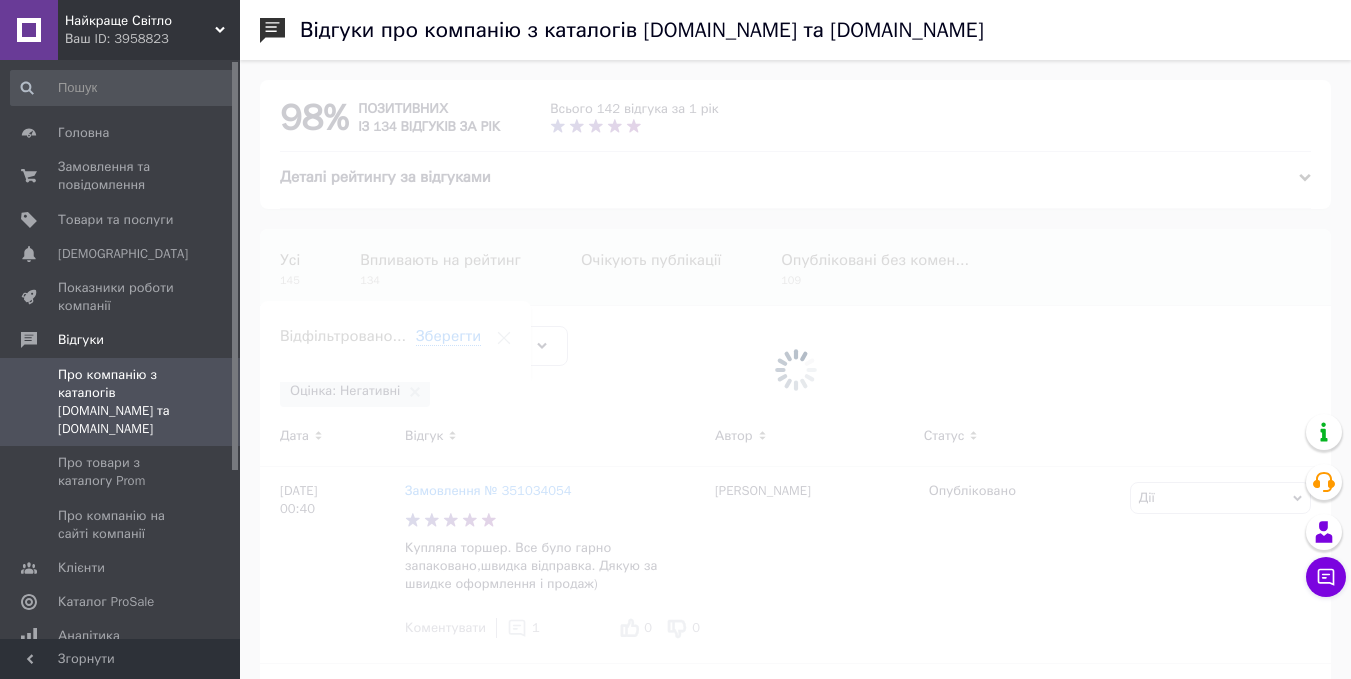 scroll, scrollTop: 0, scrollLeft: 97, axis: horizontal 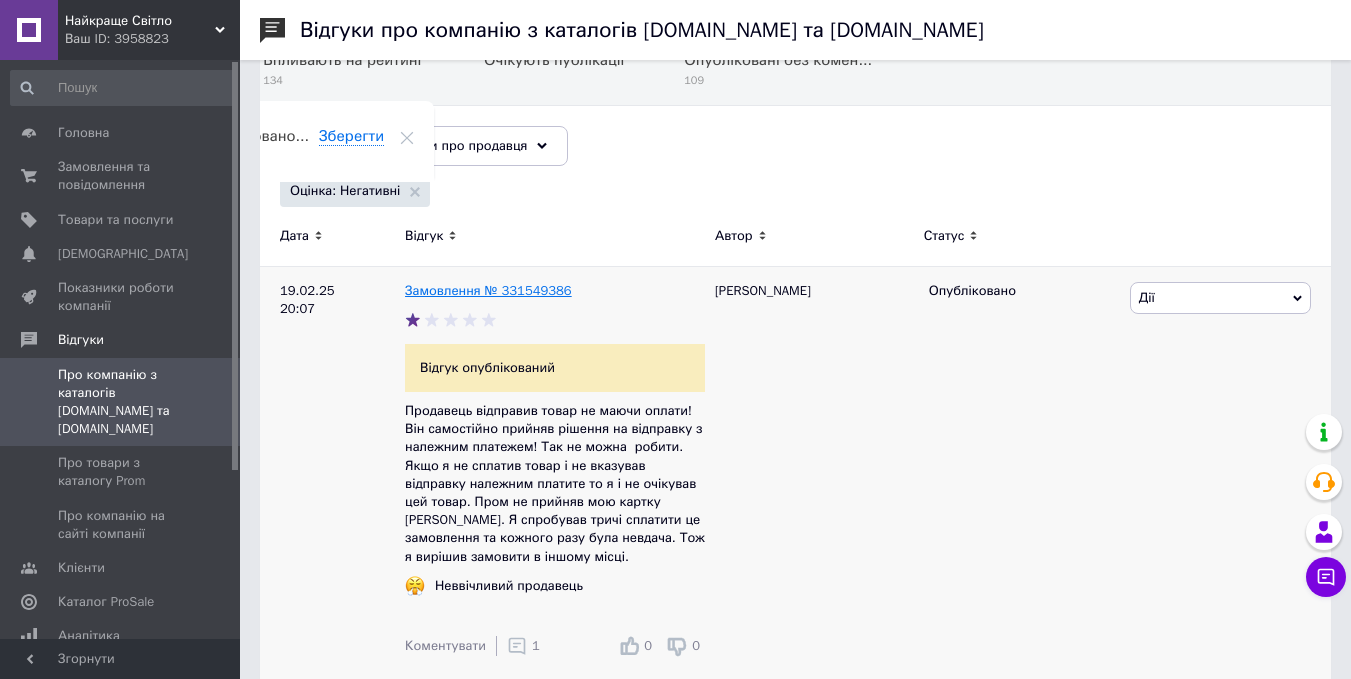 click on "Замовлення № 331549386" at bounding box center (488, 290) 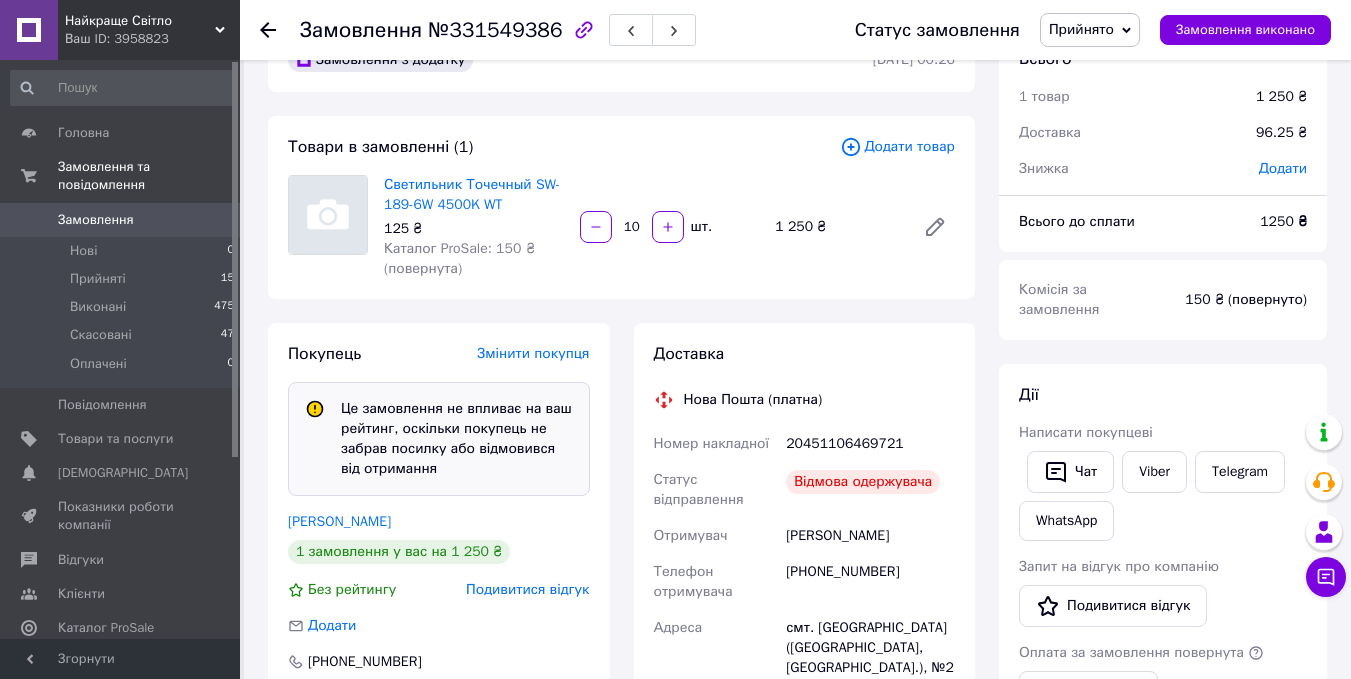 scroll, scrollTop: 0, scrollLeft: 0, axis: both 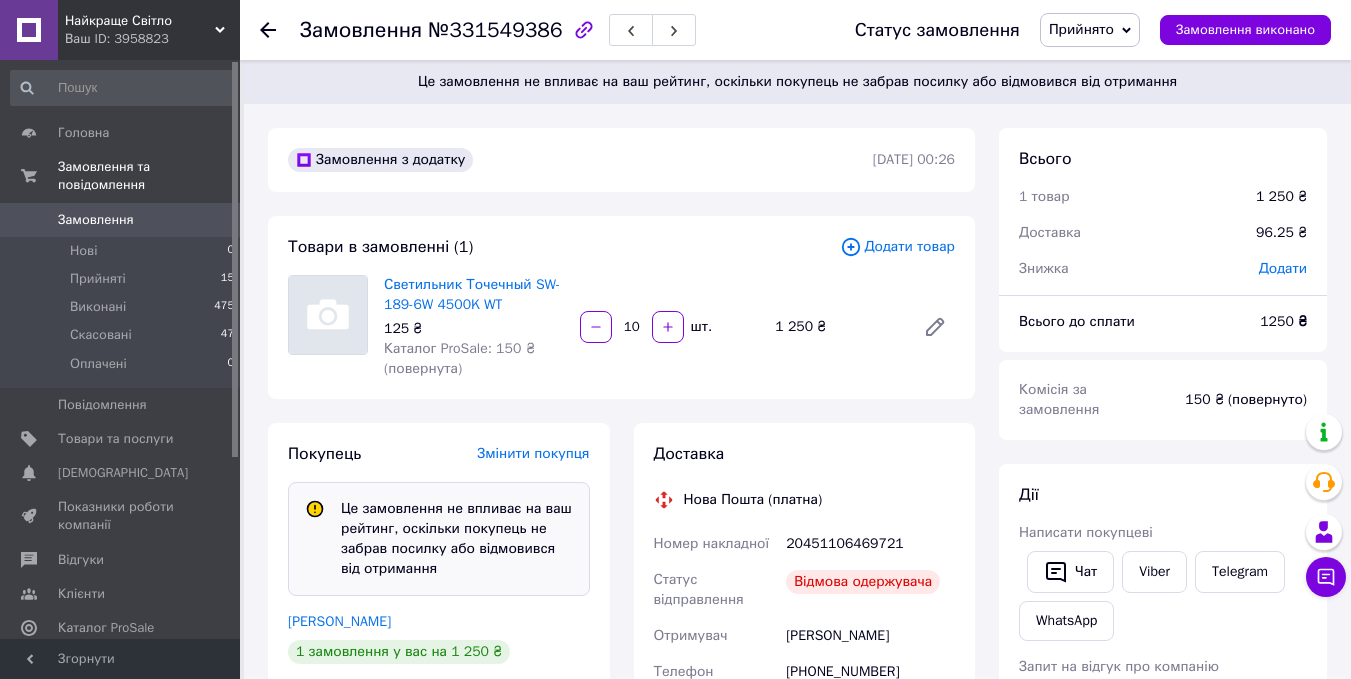 click 